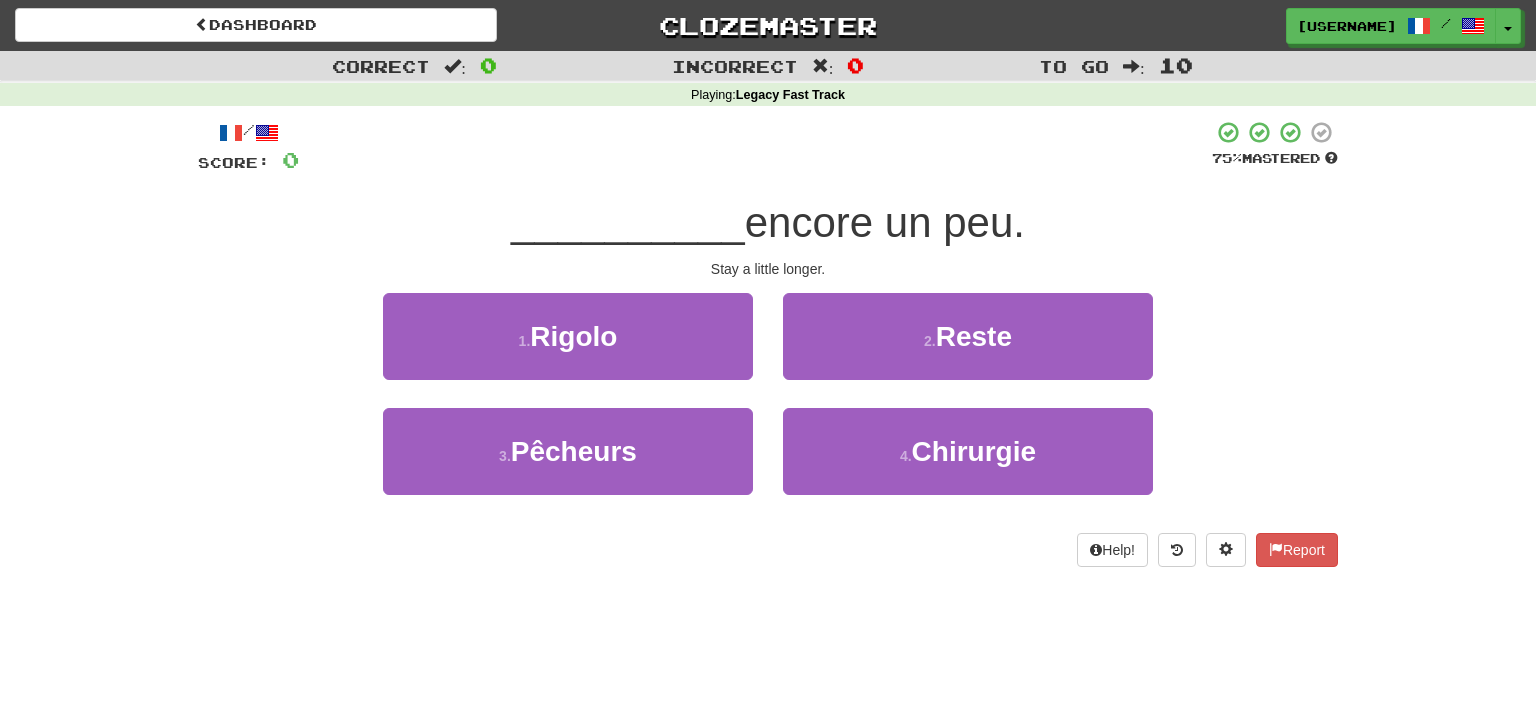 scroll, scrollTop: 0, scrollLeft: 0, axis: both 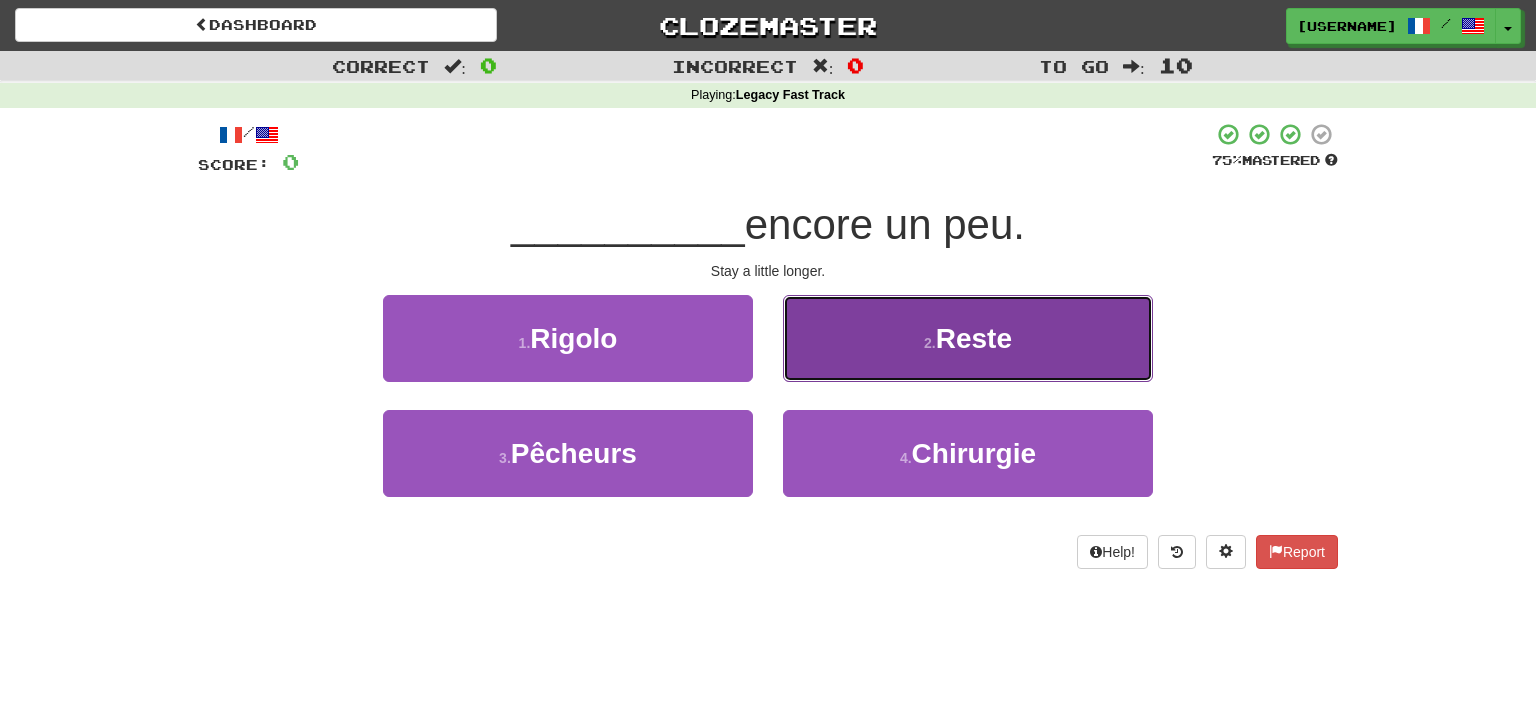 click on "2 .  Reste" at bounding box center [968, 338] 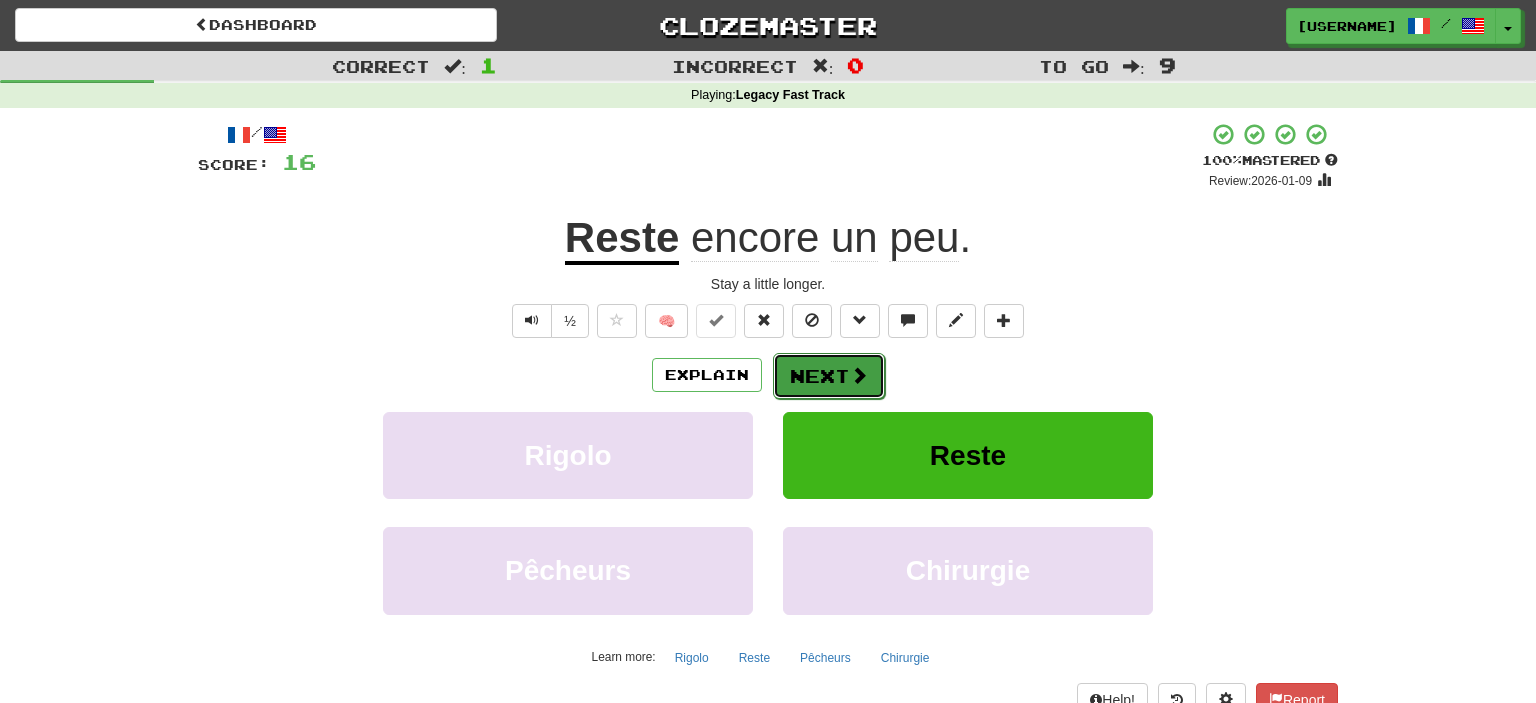 click on "Next" at bounding box center (829, 376) 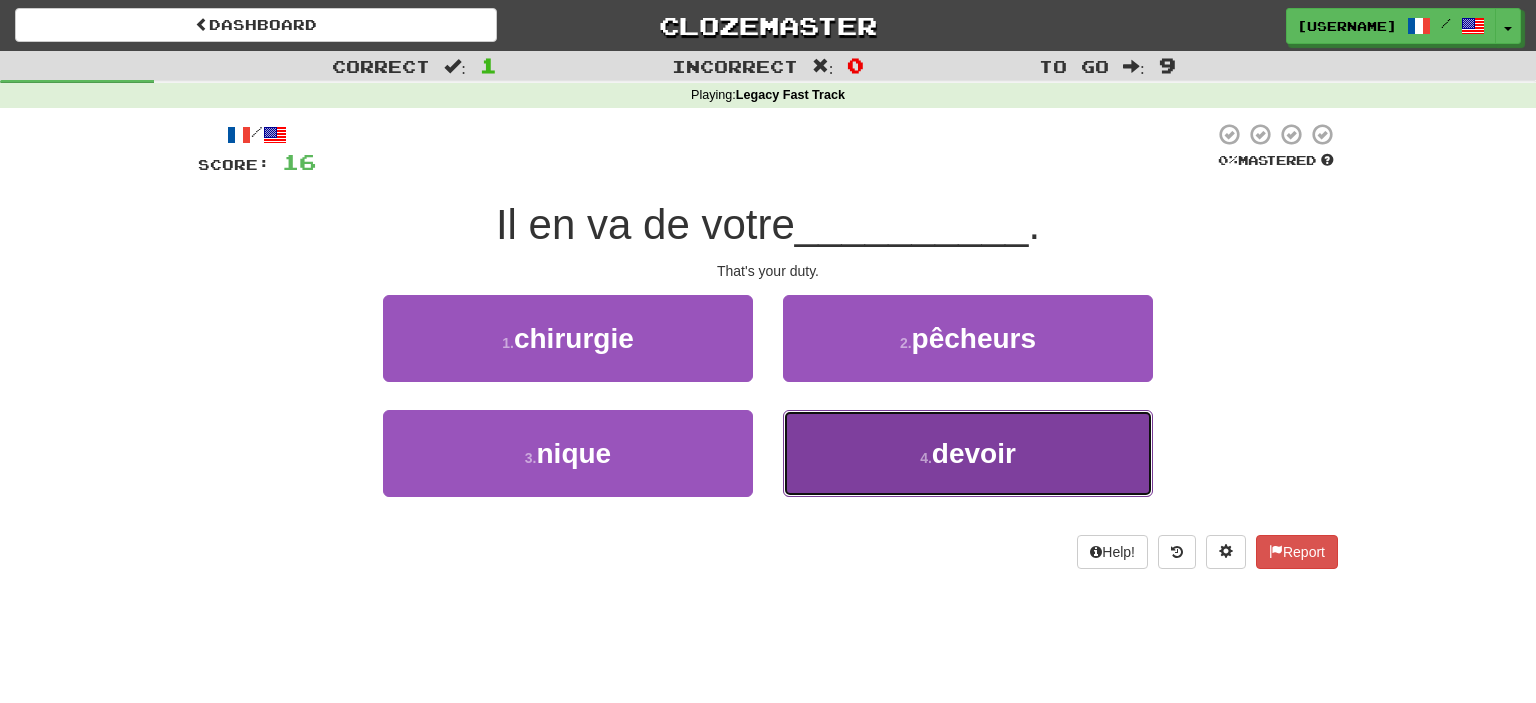 click on "4 .  devoir" at bounding box center [968, 453] 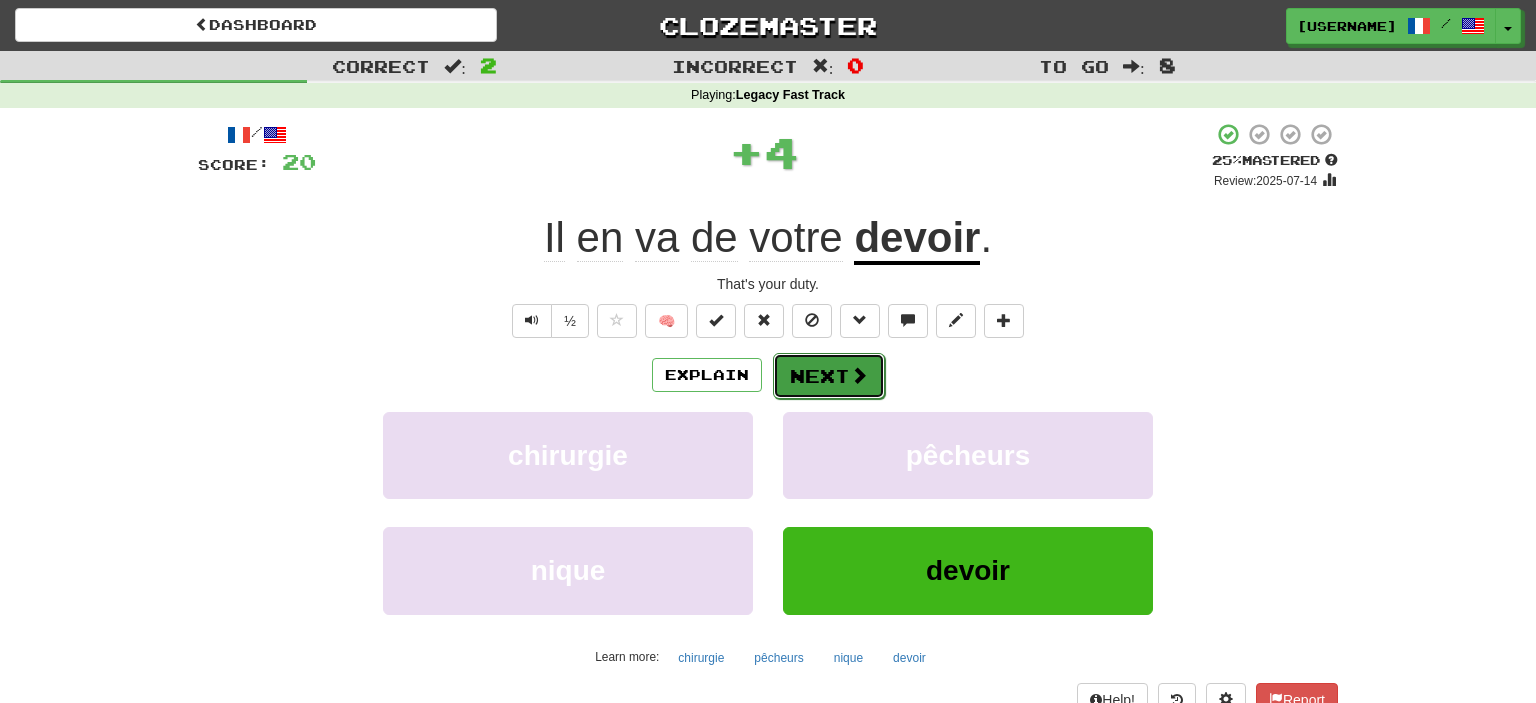 click on "Next" at bounding box center [829, 376] 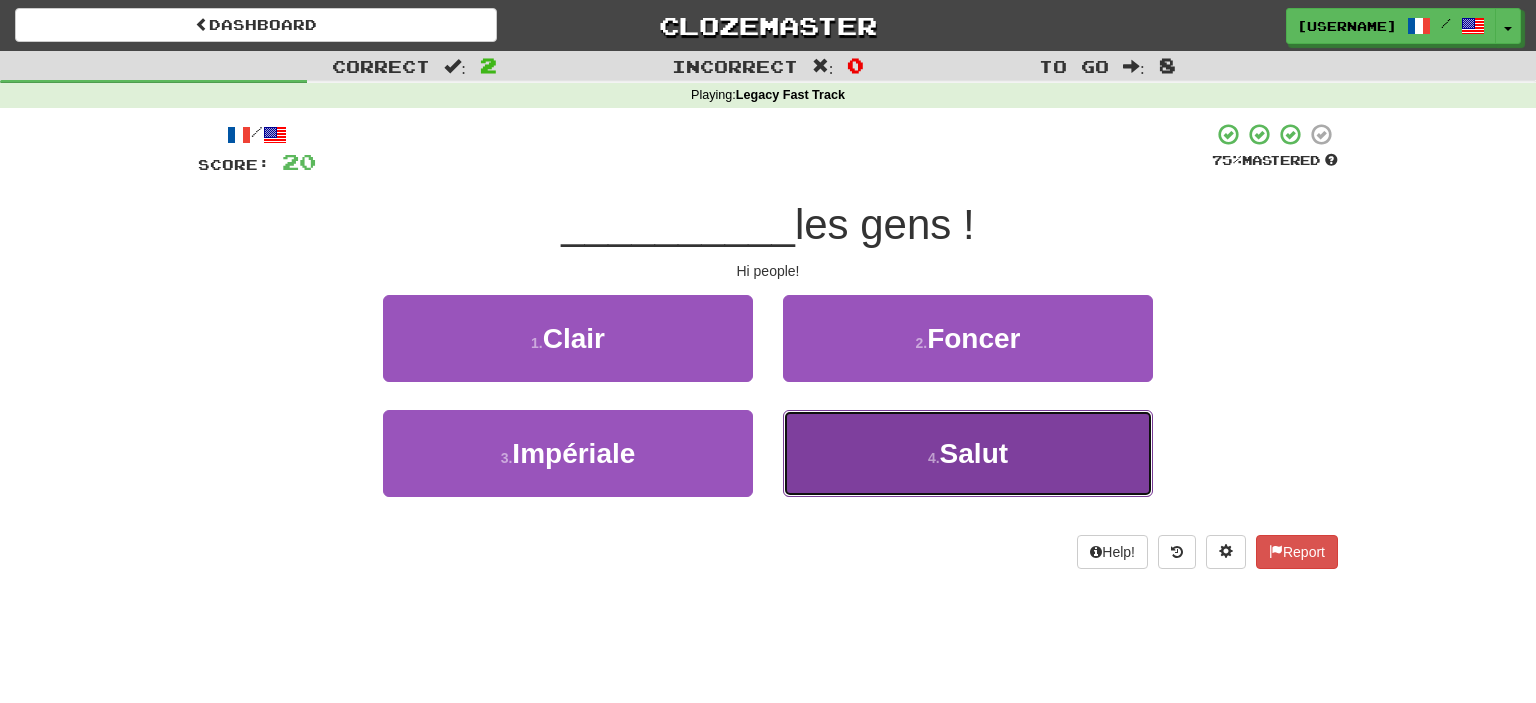 click on "4 .  Salut" at bounding box center [968, 453] 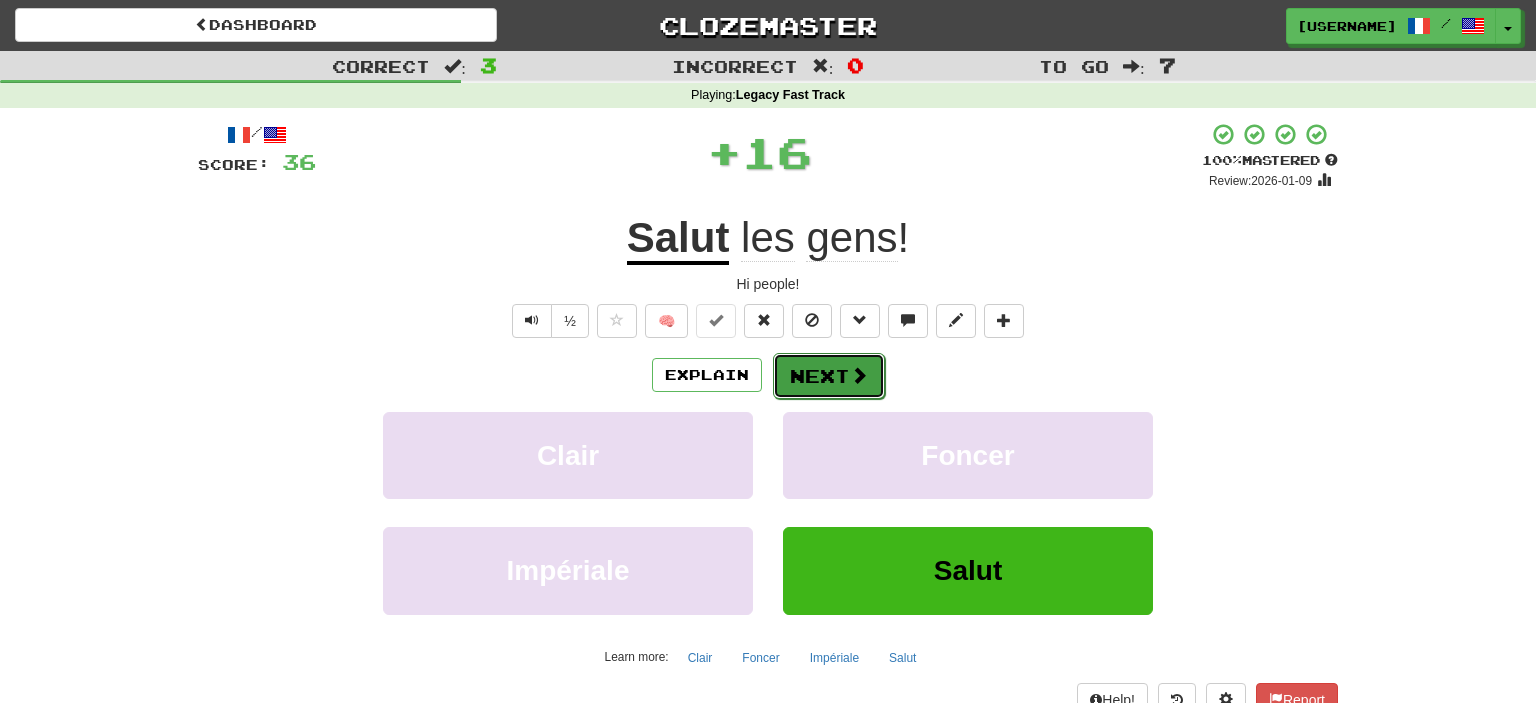 click on "Next" at bounding box center [829, 376] 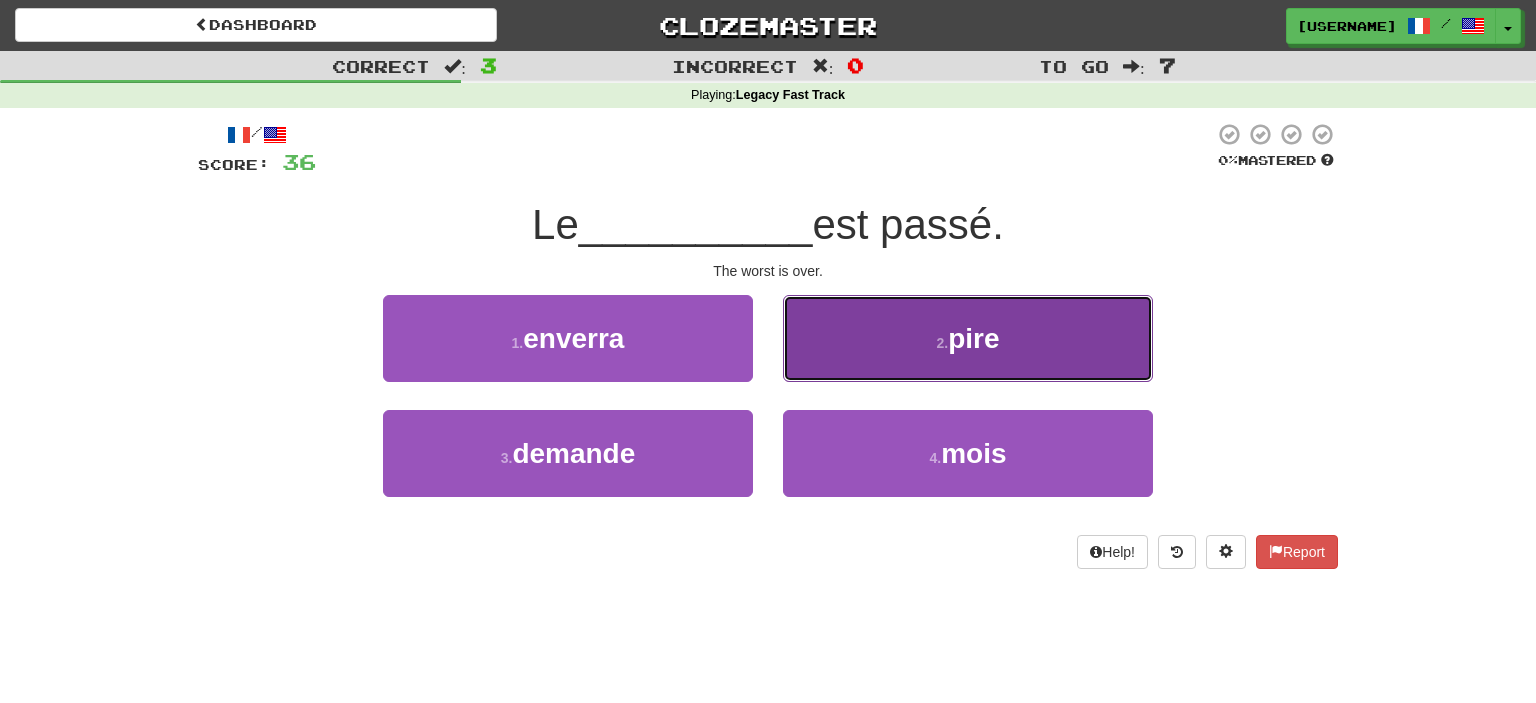 click on "2 .  pire" at bounding box center [968, 338] 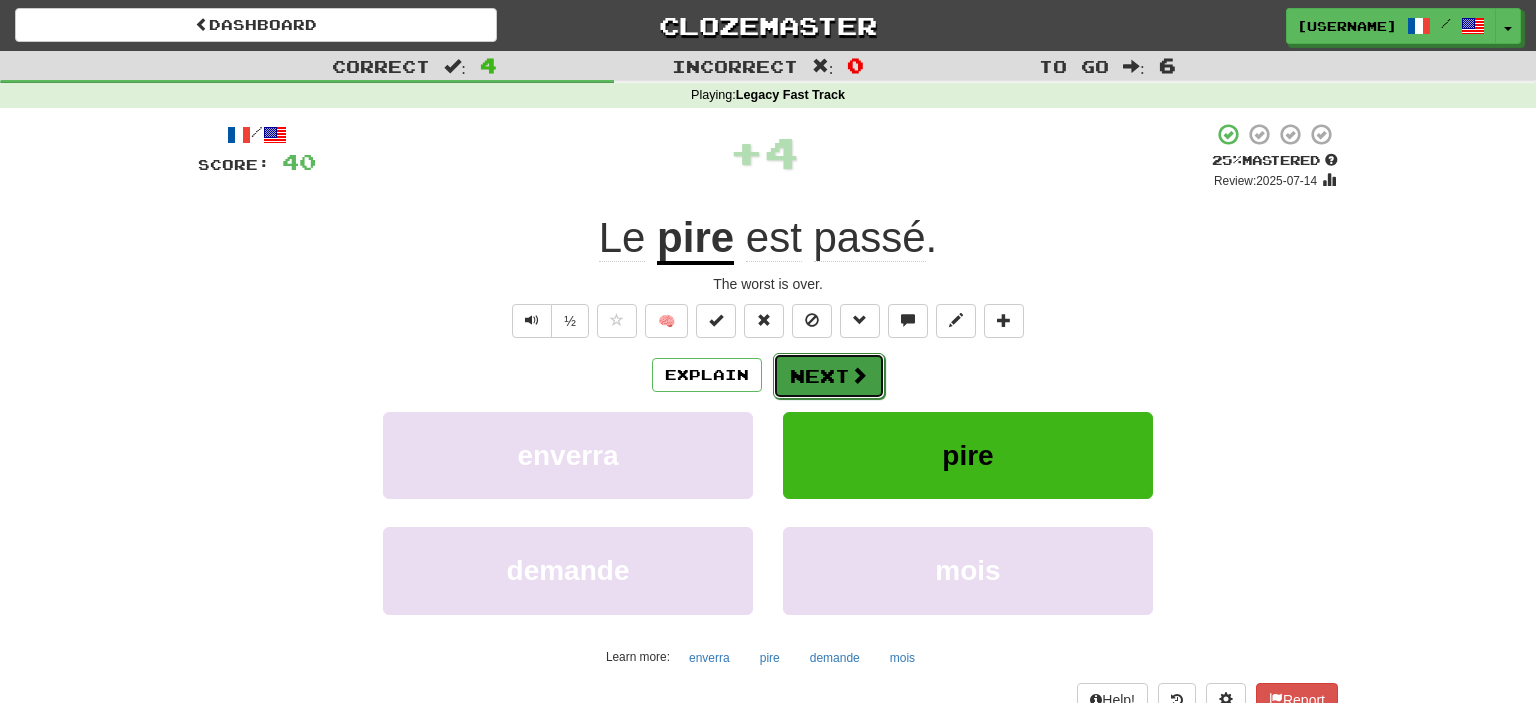click on "Next" at bounding box center (829, 376) 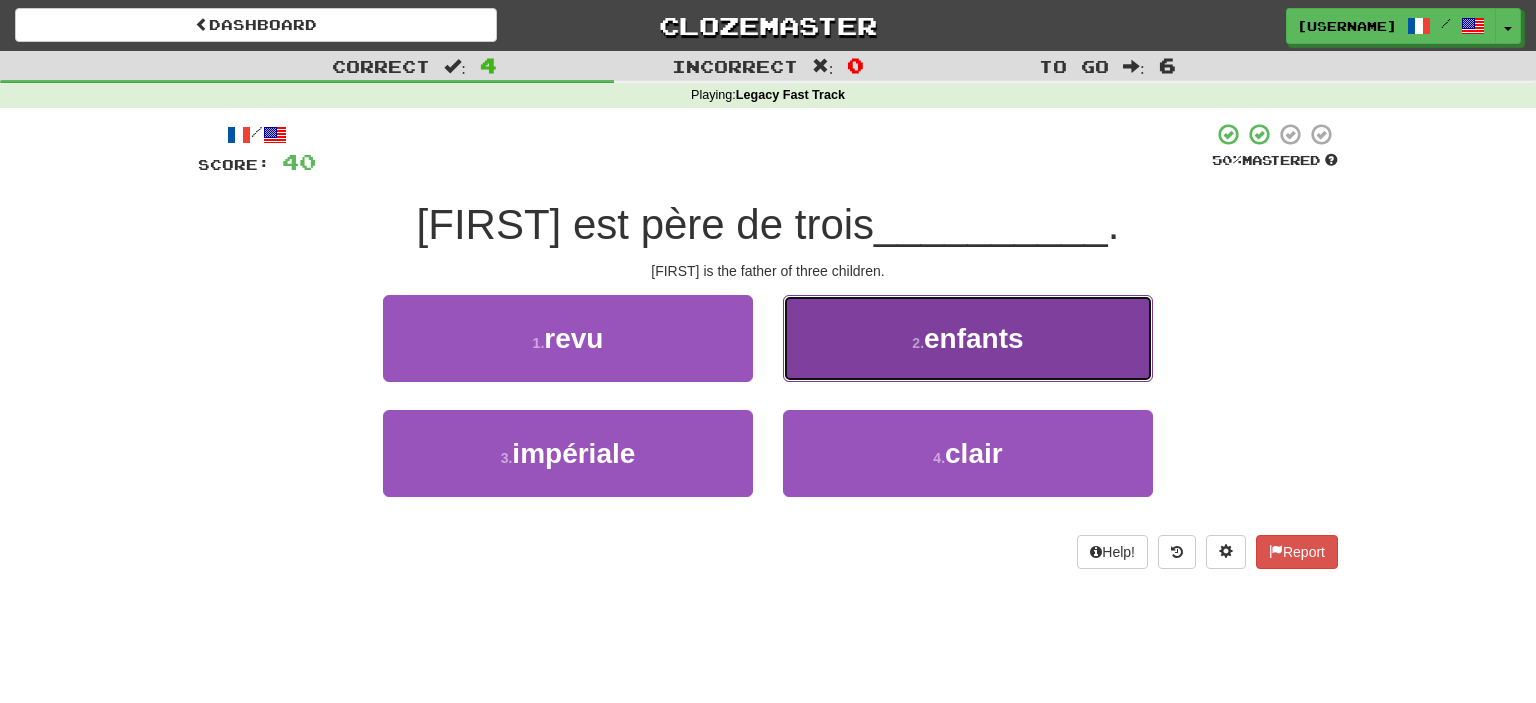 click on "2 .  enfants" at bounding box center (968, 338) 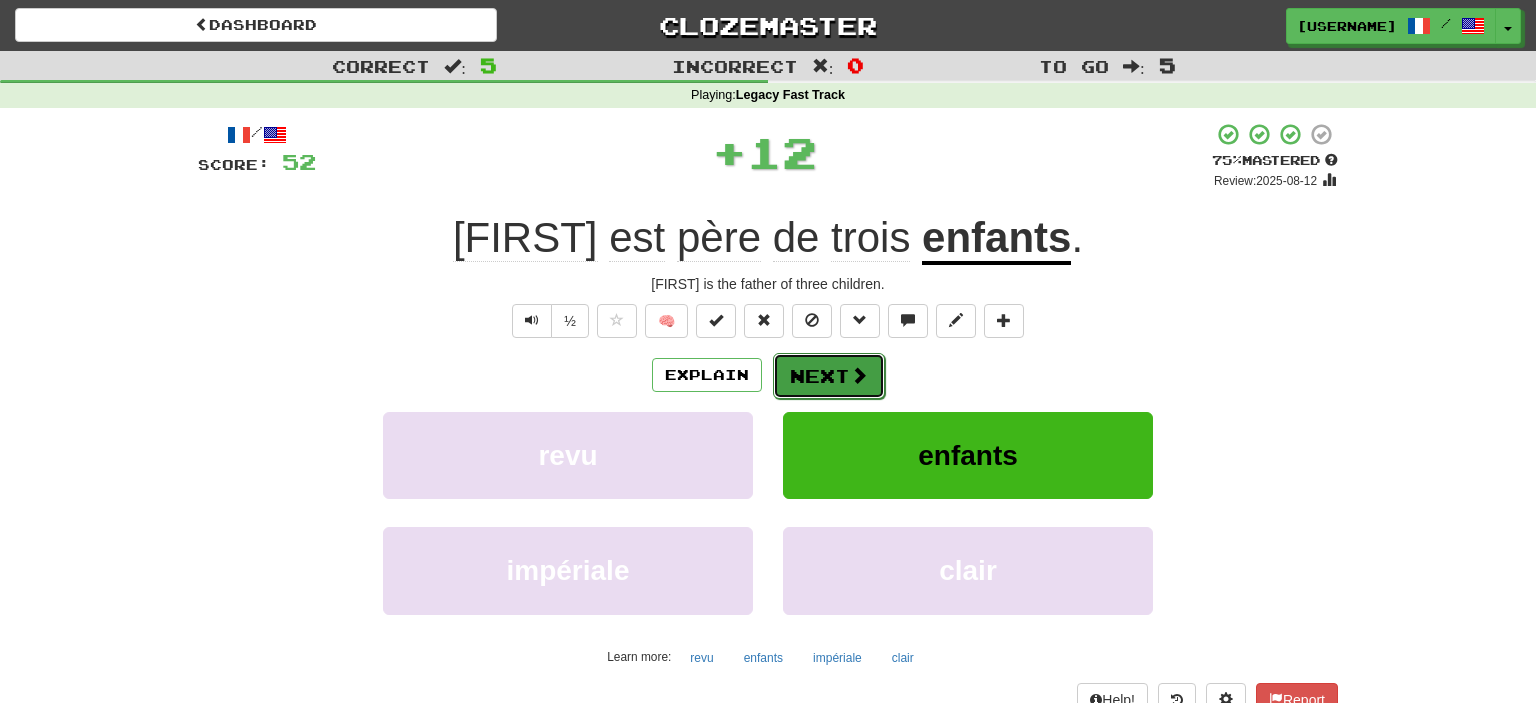 click on "Next" at bounding box center (829, 376) 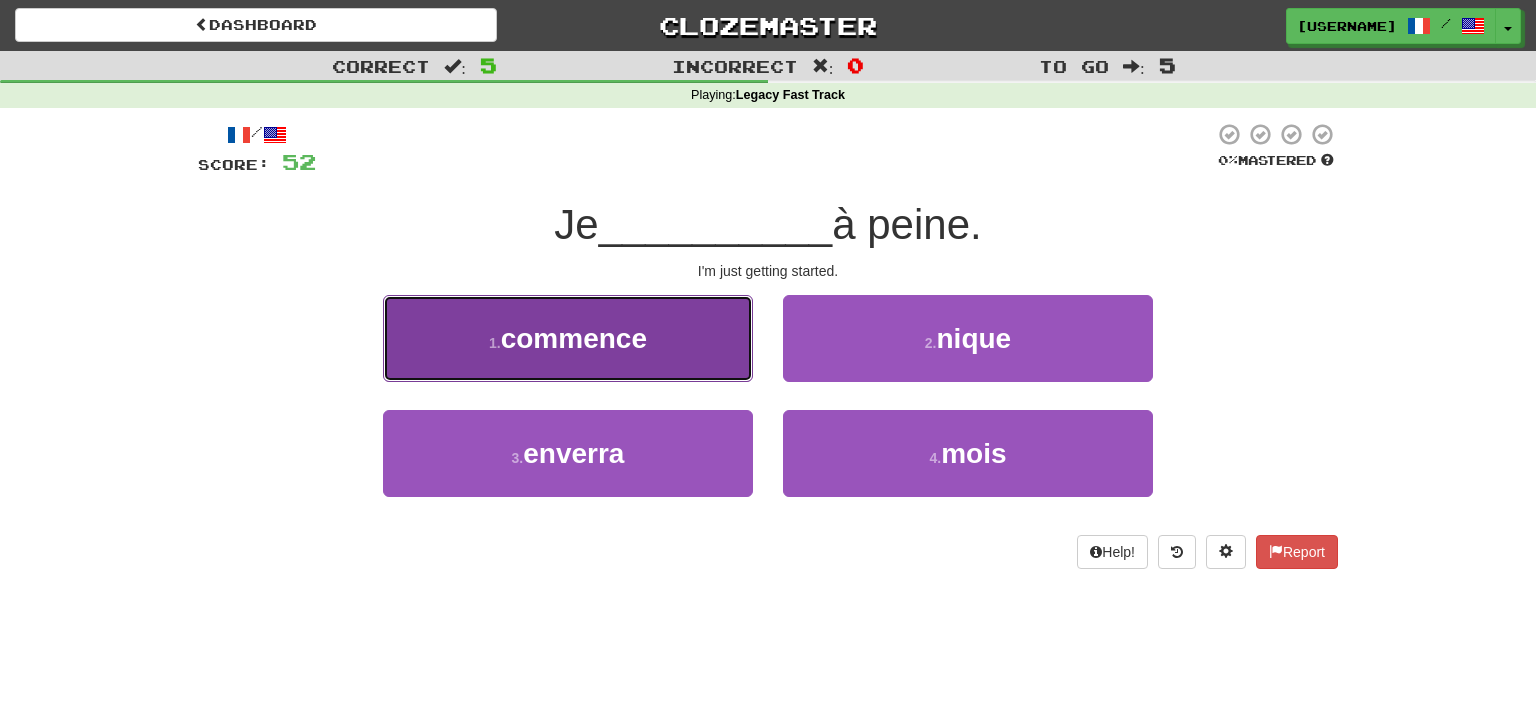 click on "commence" at bounding box center (574, 338) 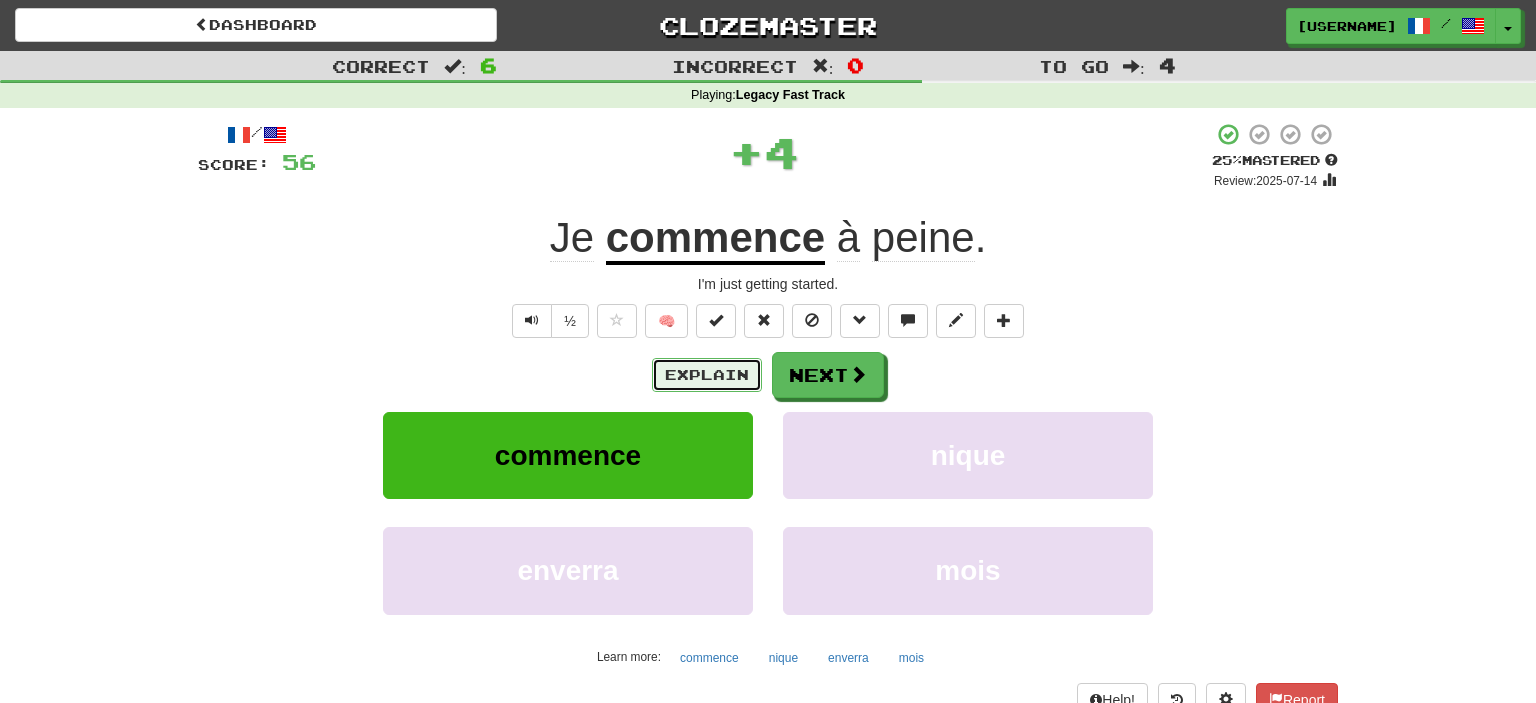 click on "Explain" at bounding box center (707, 375) 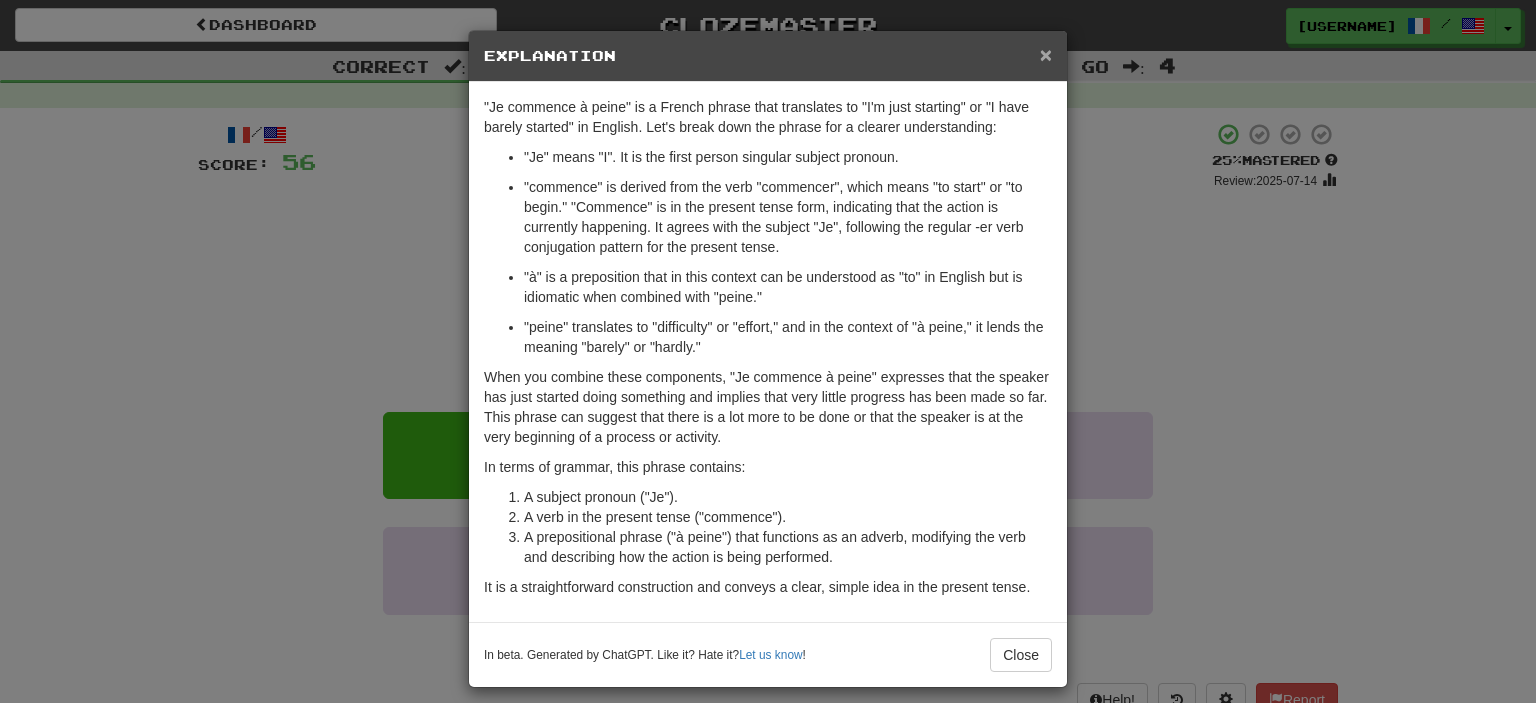 click on "×" at bounding box center [1046, 54] 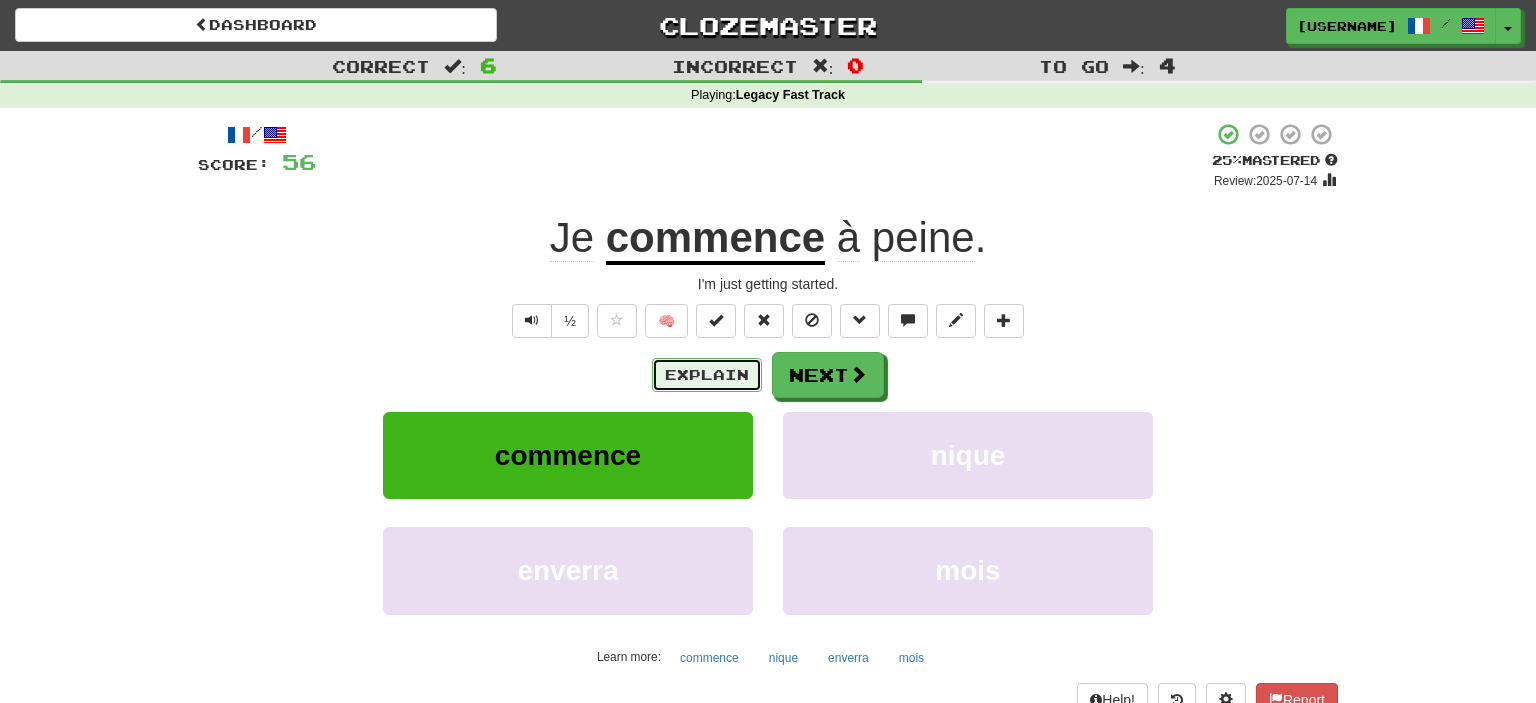 click on "Explain" at bounding box center (707, 375) 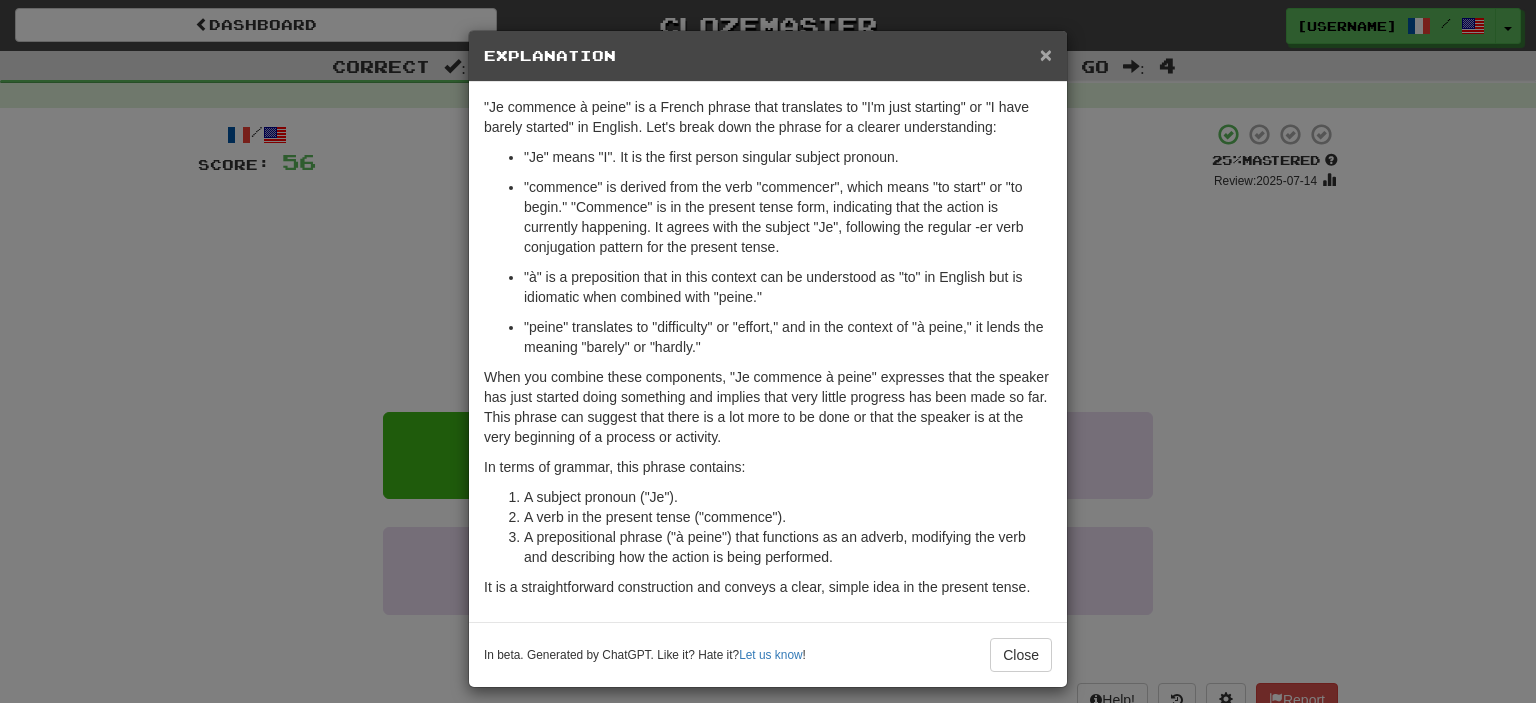 click on "×" at bounding box center (1046, 54) 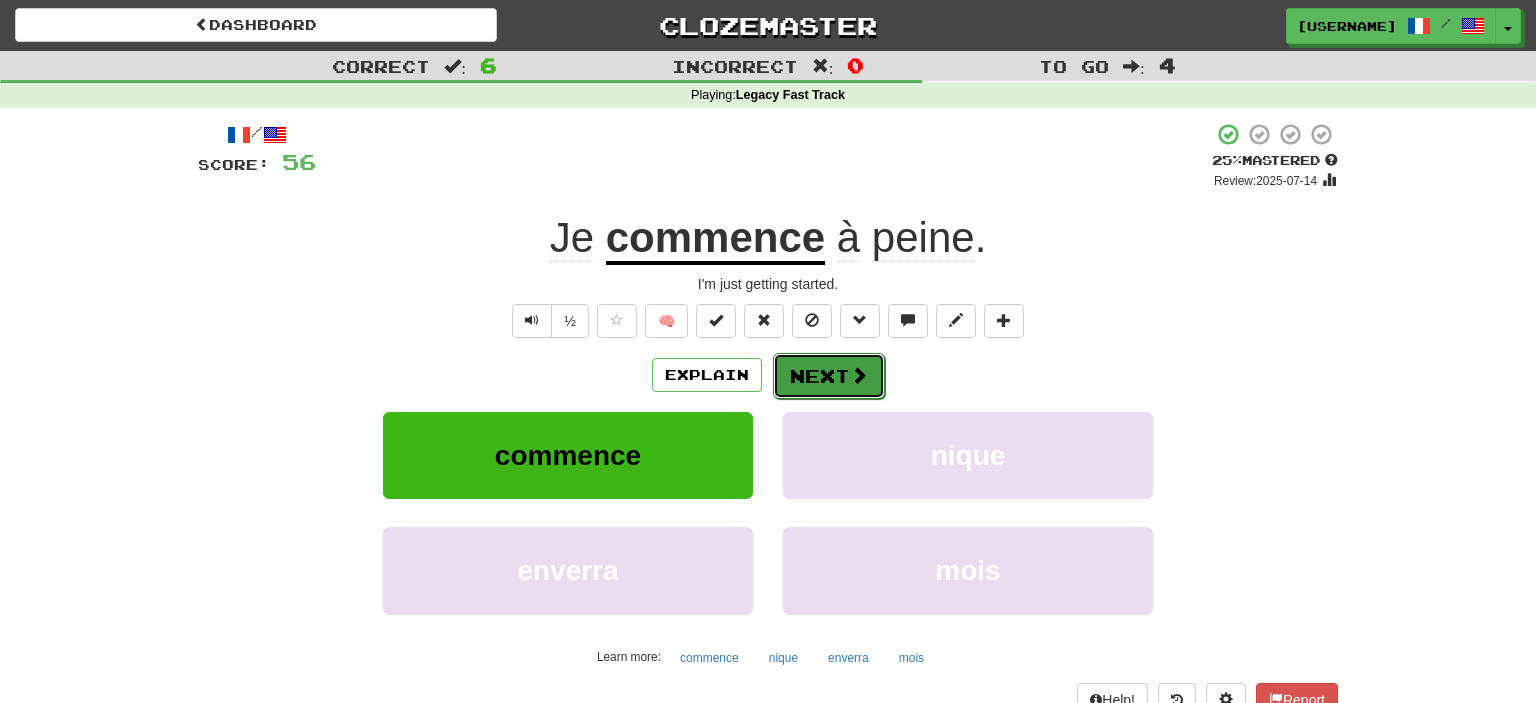 click on "Next" at bounding box center (829, 376) 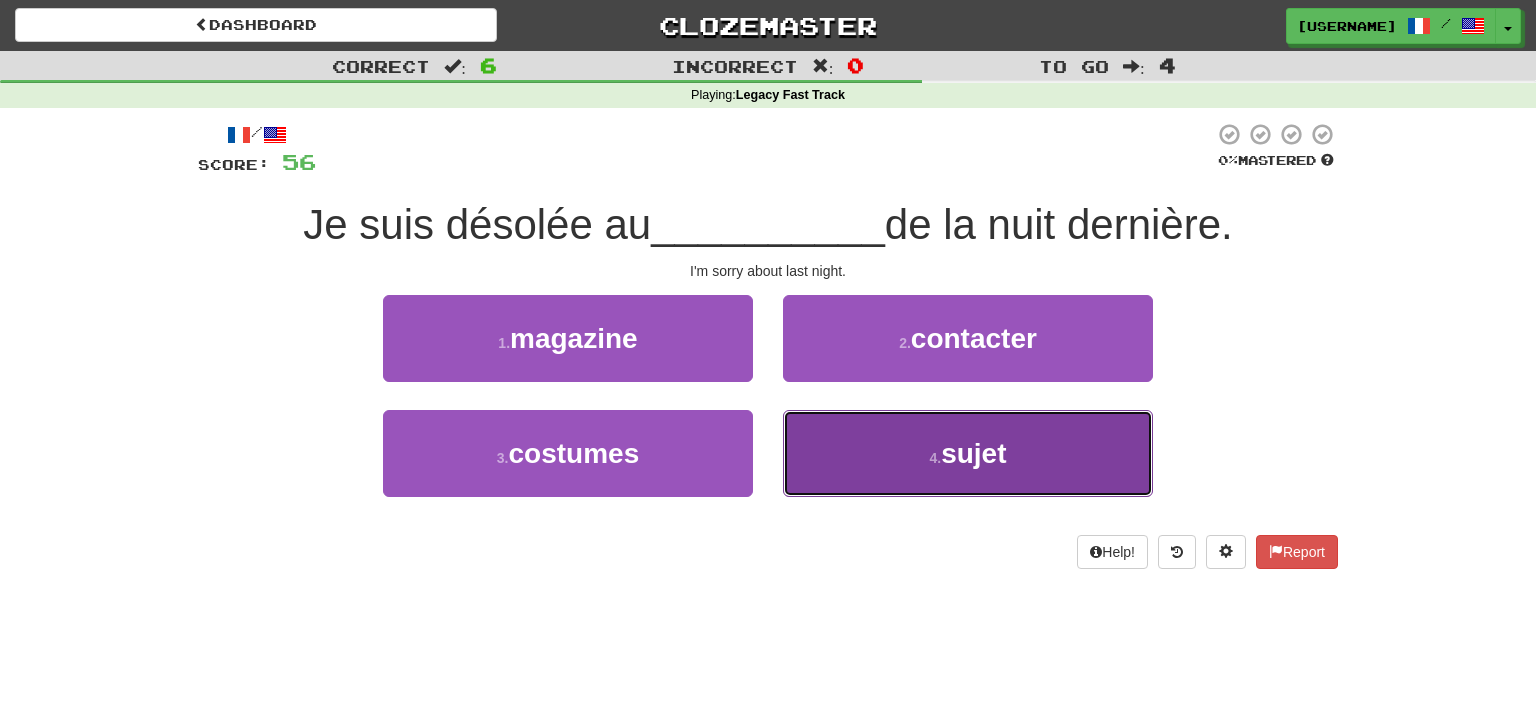 click on "4 .  sujet" at bounding box center (968, 453) 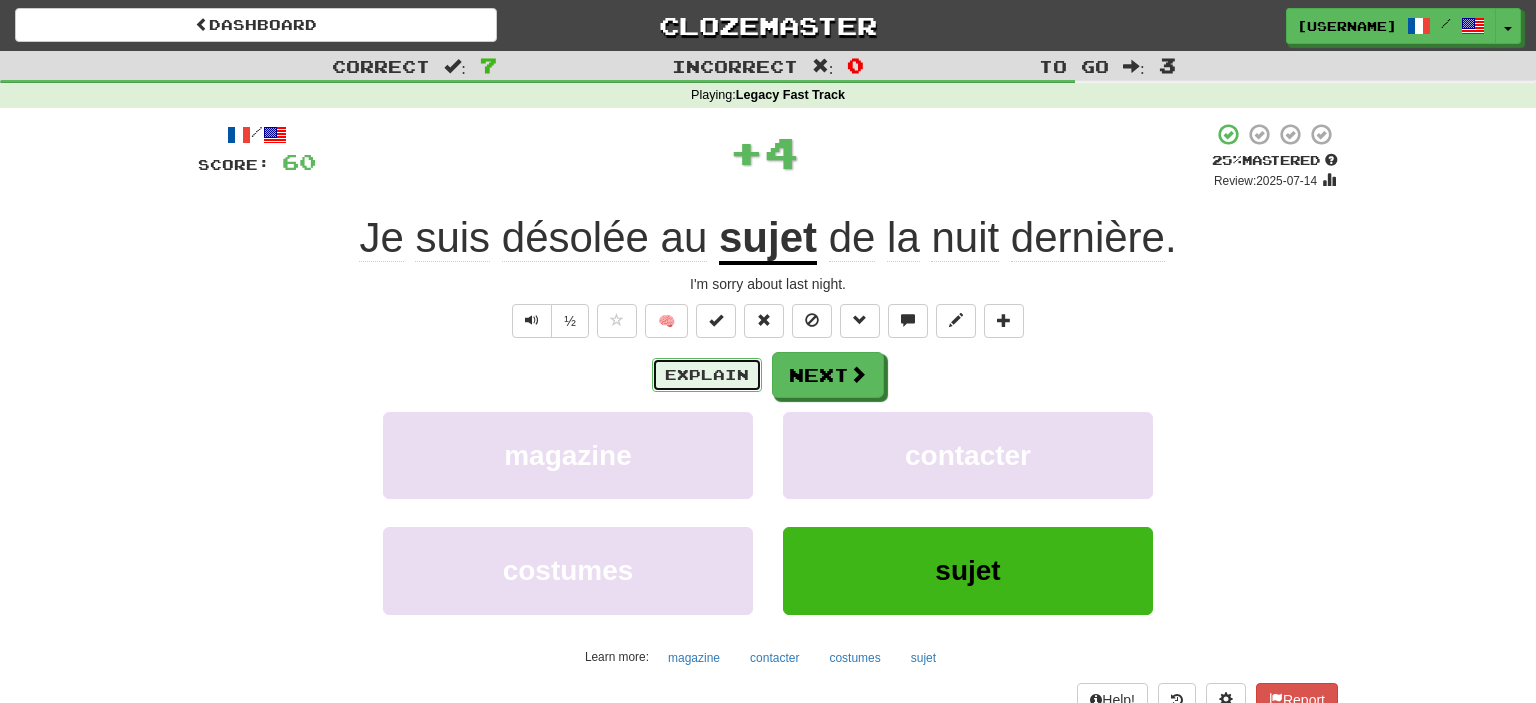 click on "Explain" at bounding box center [707, 375] 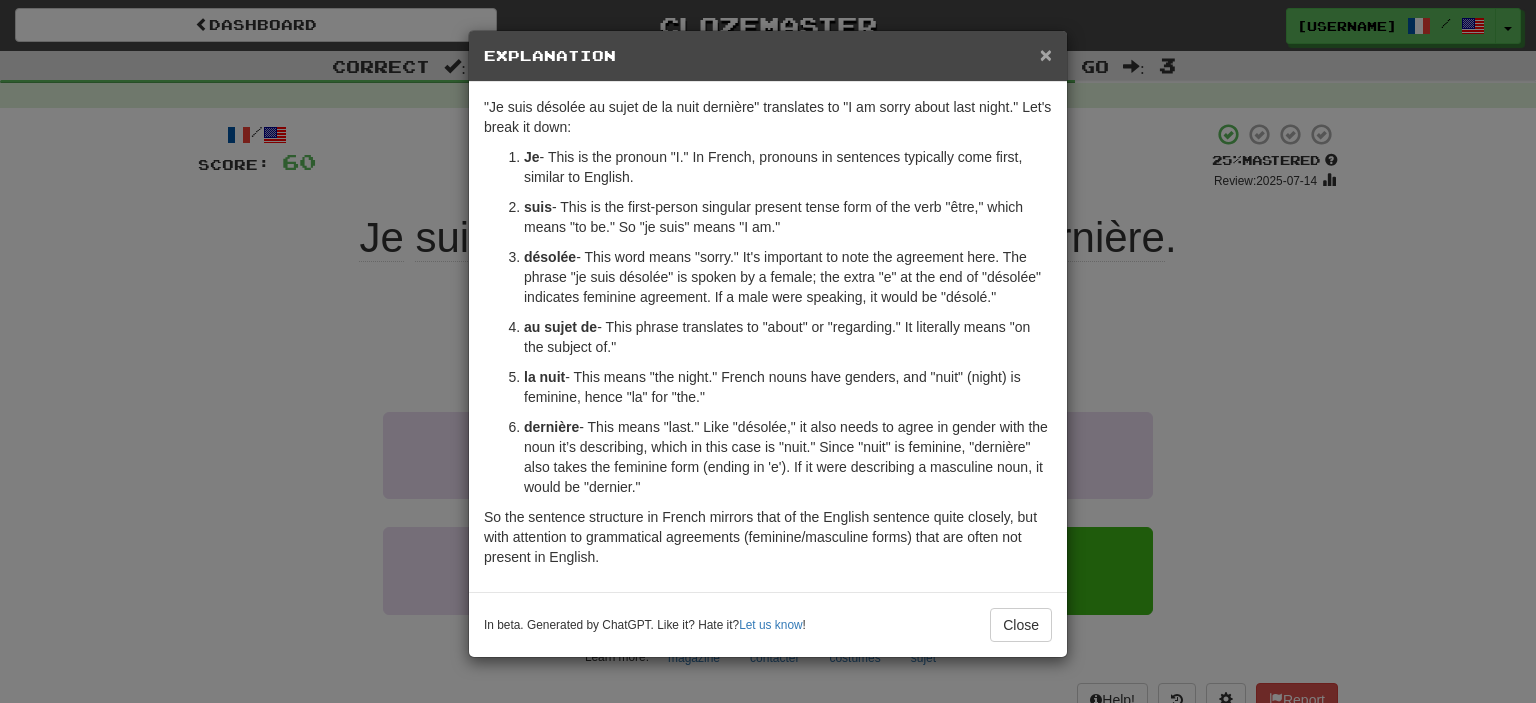 click on "×" at bounding box center (1046, 54) 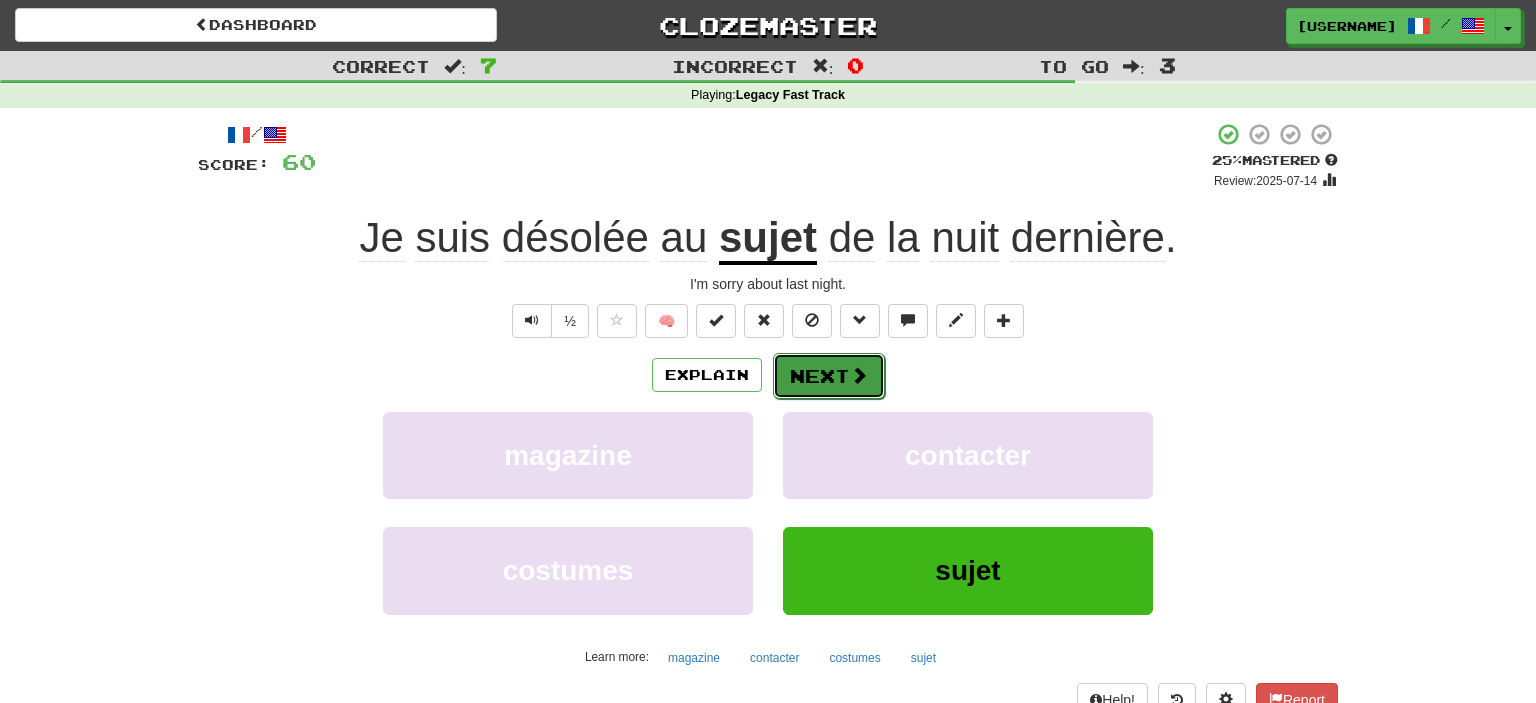 click on "Next" at bounding box center [829, 376] 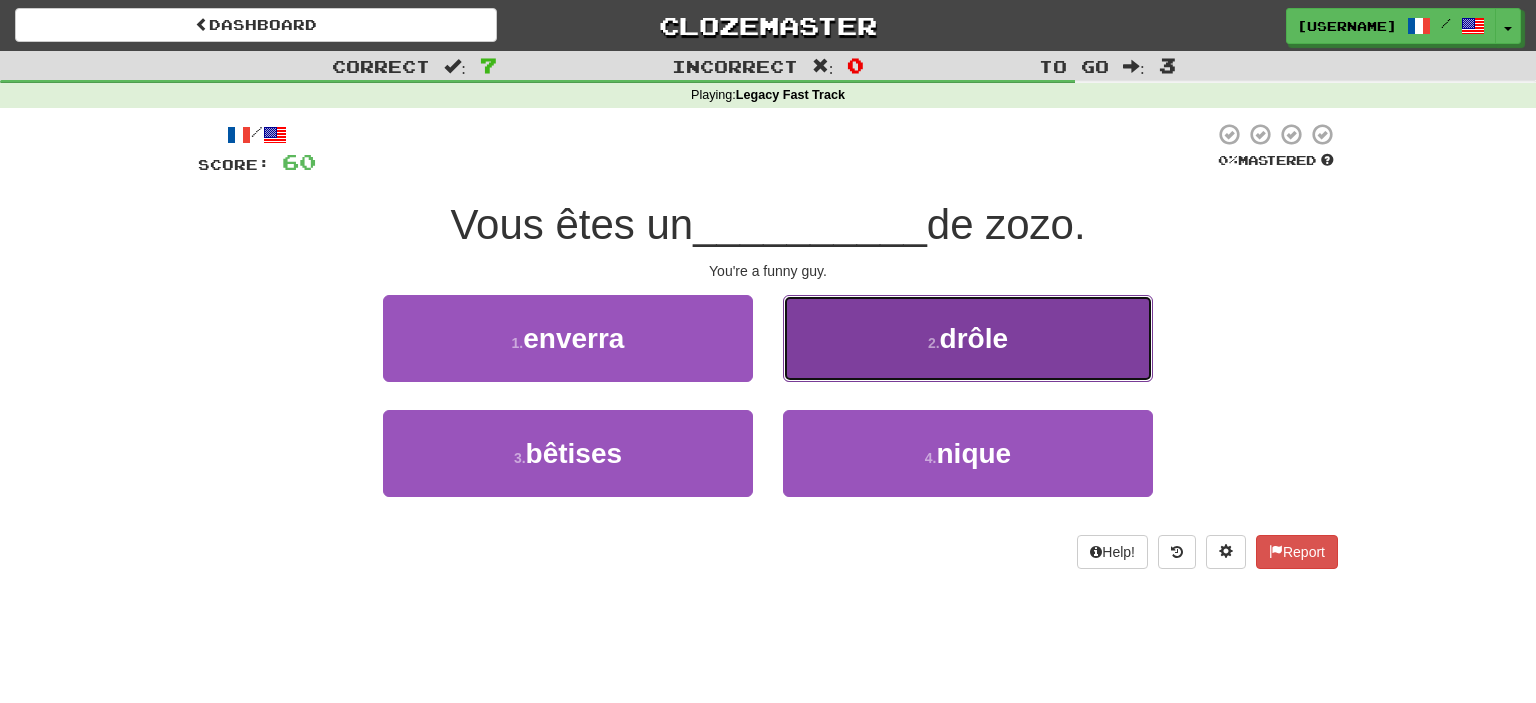click on "2 .  drôle" at bounding box center (968, 338) 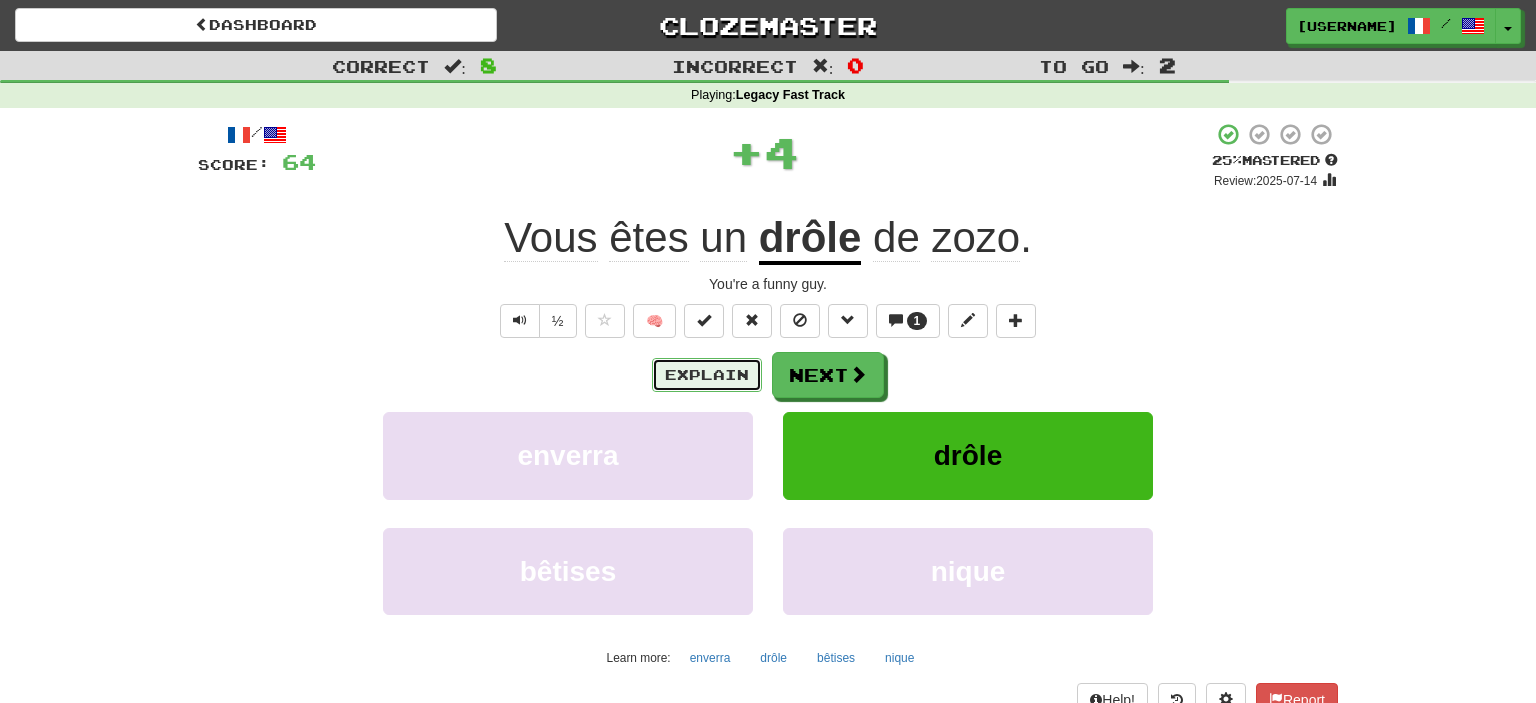 click on "Explain" at bounding box center (707, 375) 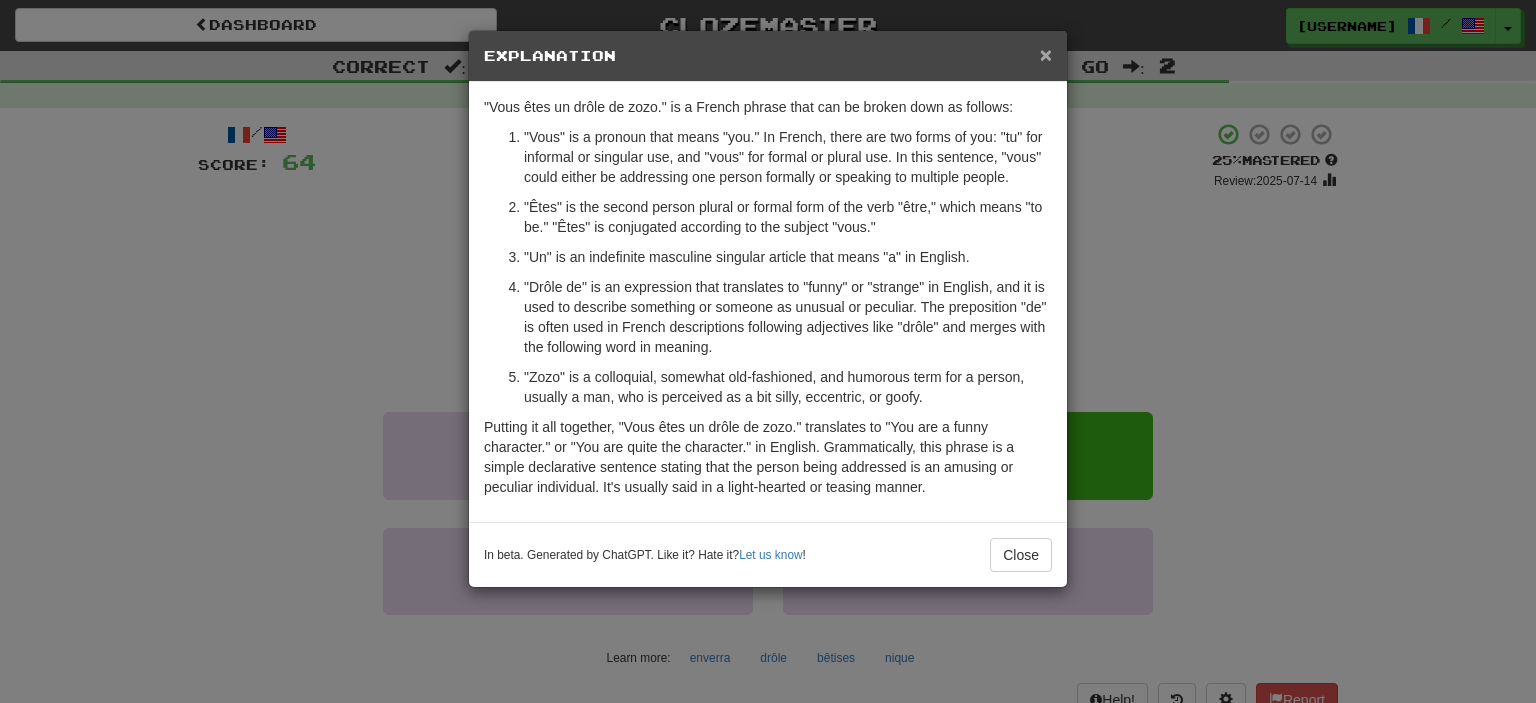 click on "×" at bounding box center (1046, 54) 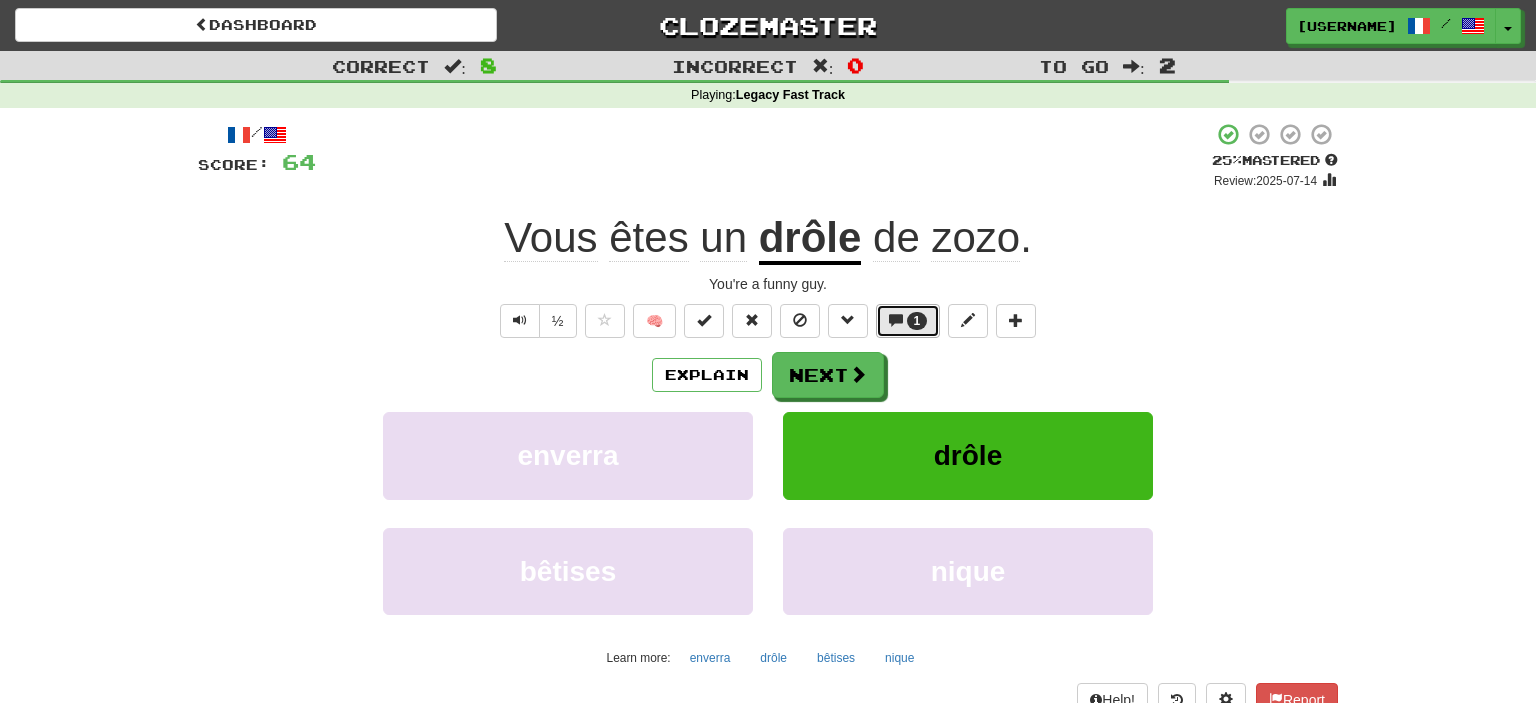 click on "1" at bounding box center [908, 321] 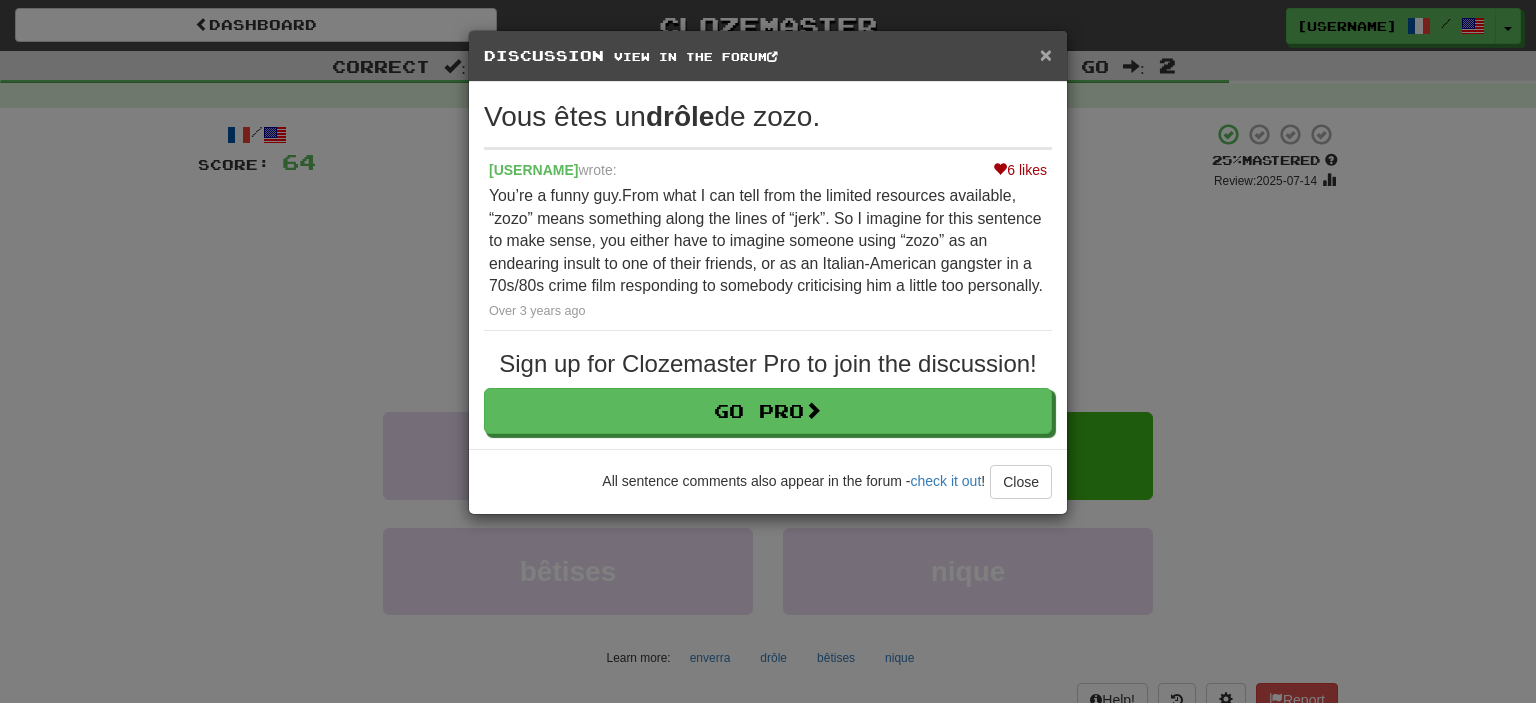 click on "×" at bounding box center (1046, 54) 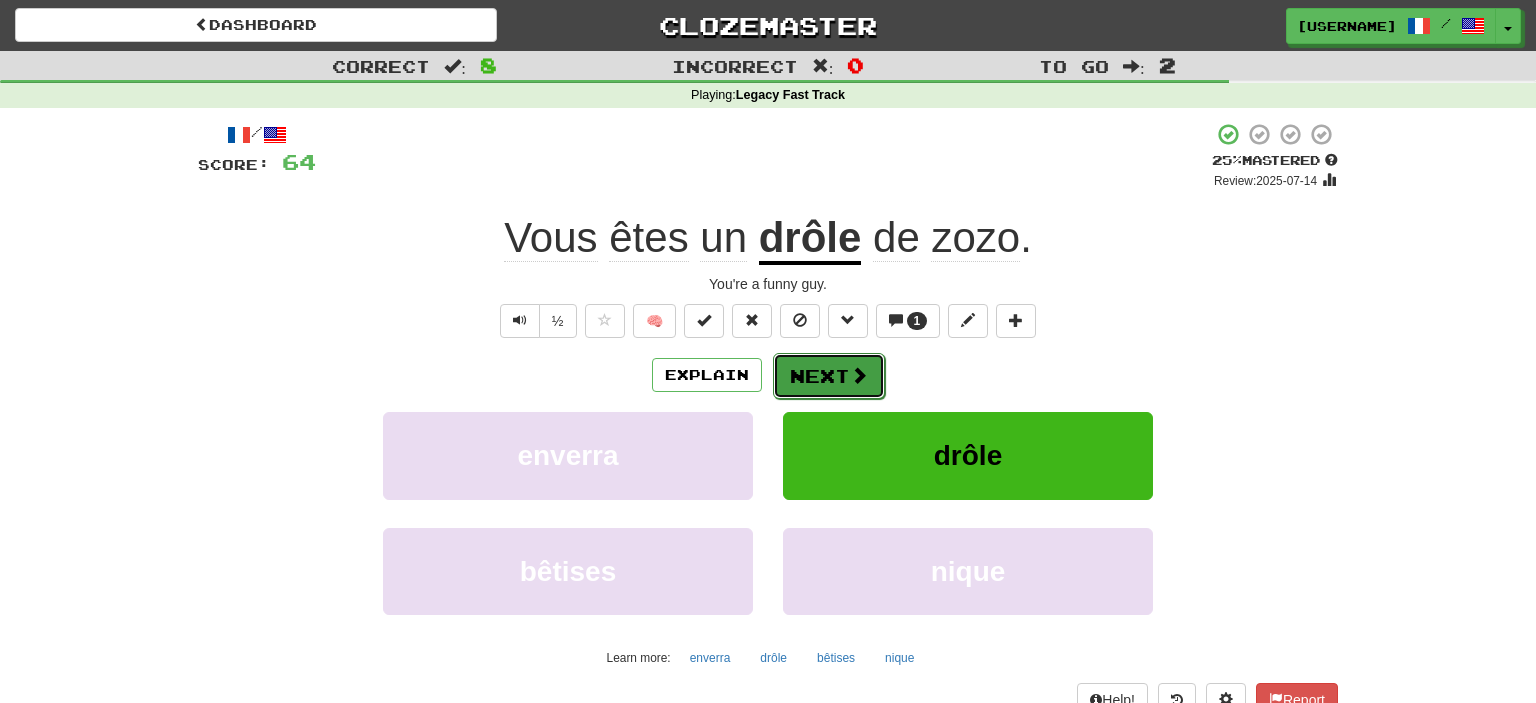 click on "Next" at bounding box center [829, 376] 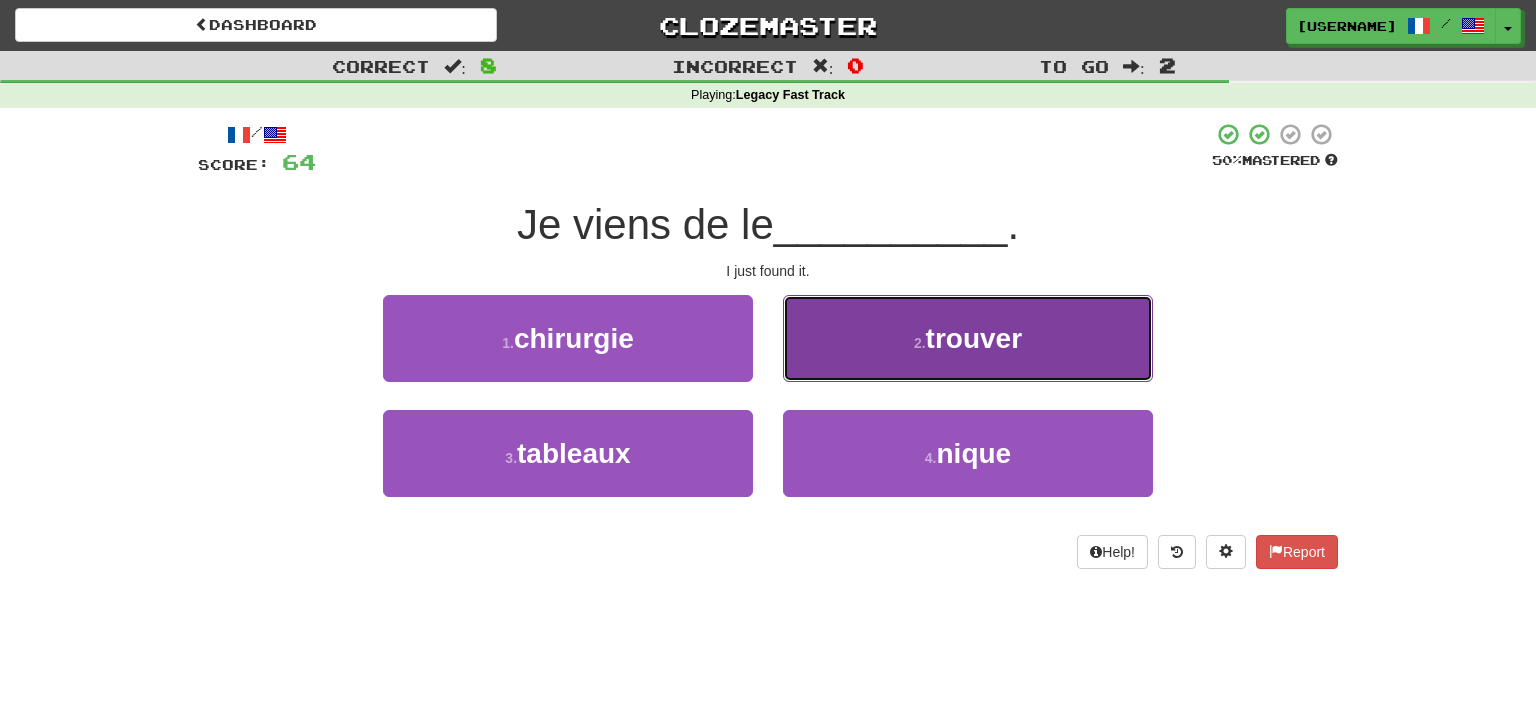 click on "trouver" at bounding box center (974, 338) 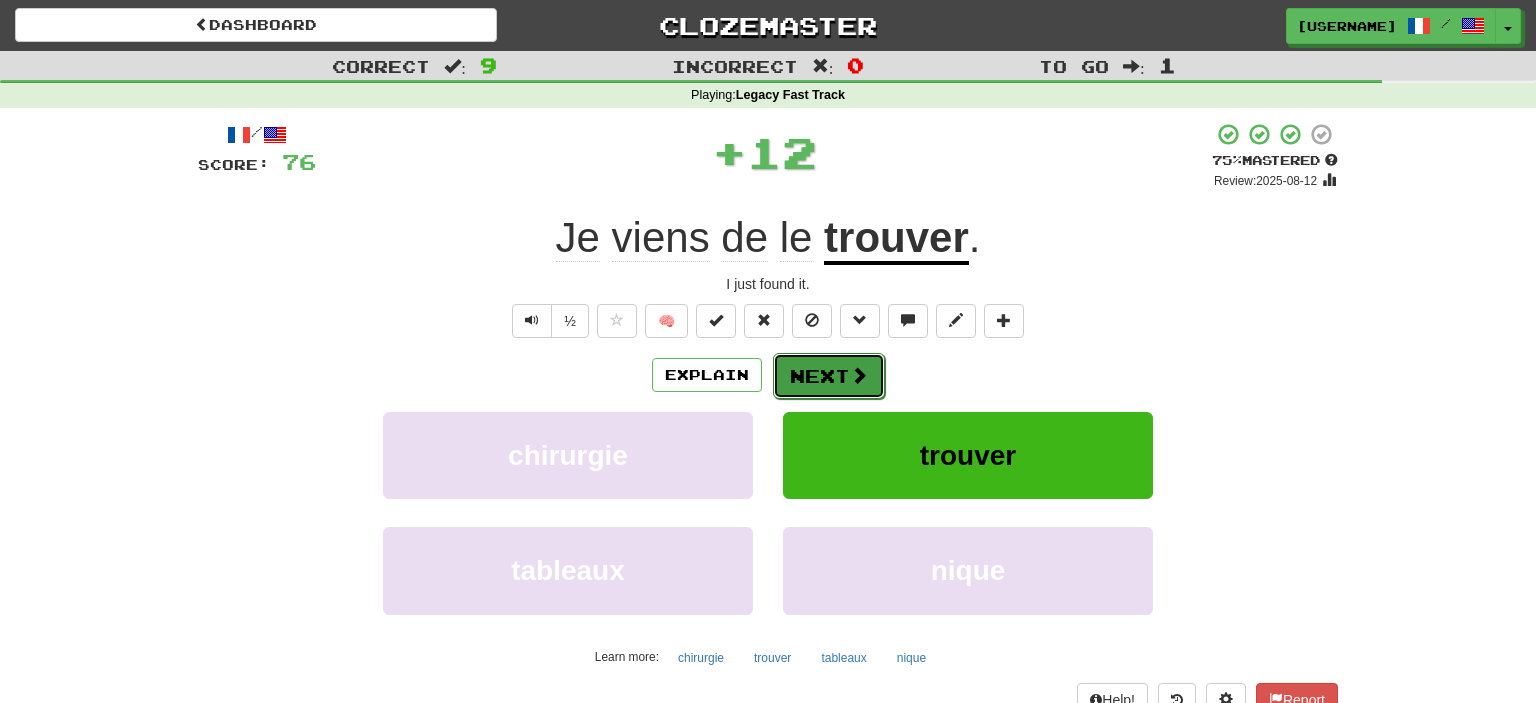 click on "Next" at bounding box center [829, 376] 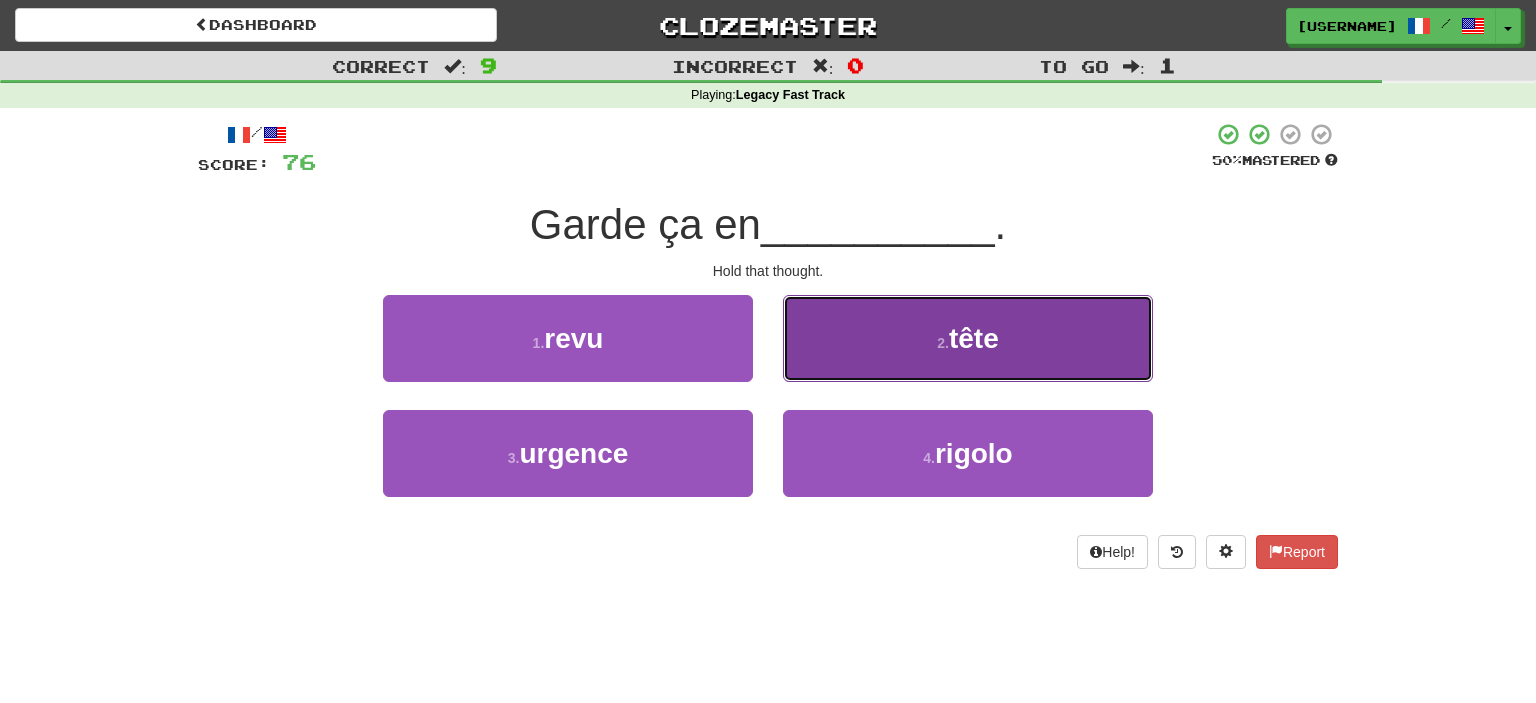 click on "2 .  tête" at bounding box center [968, 338] 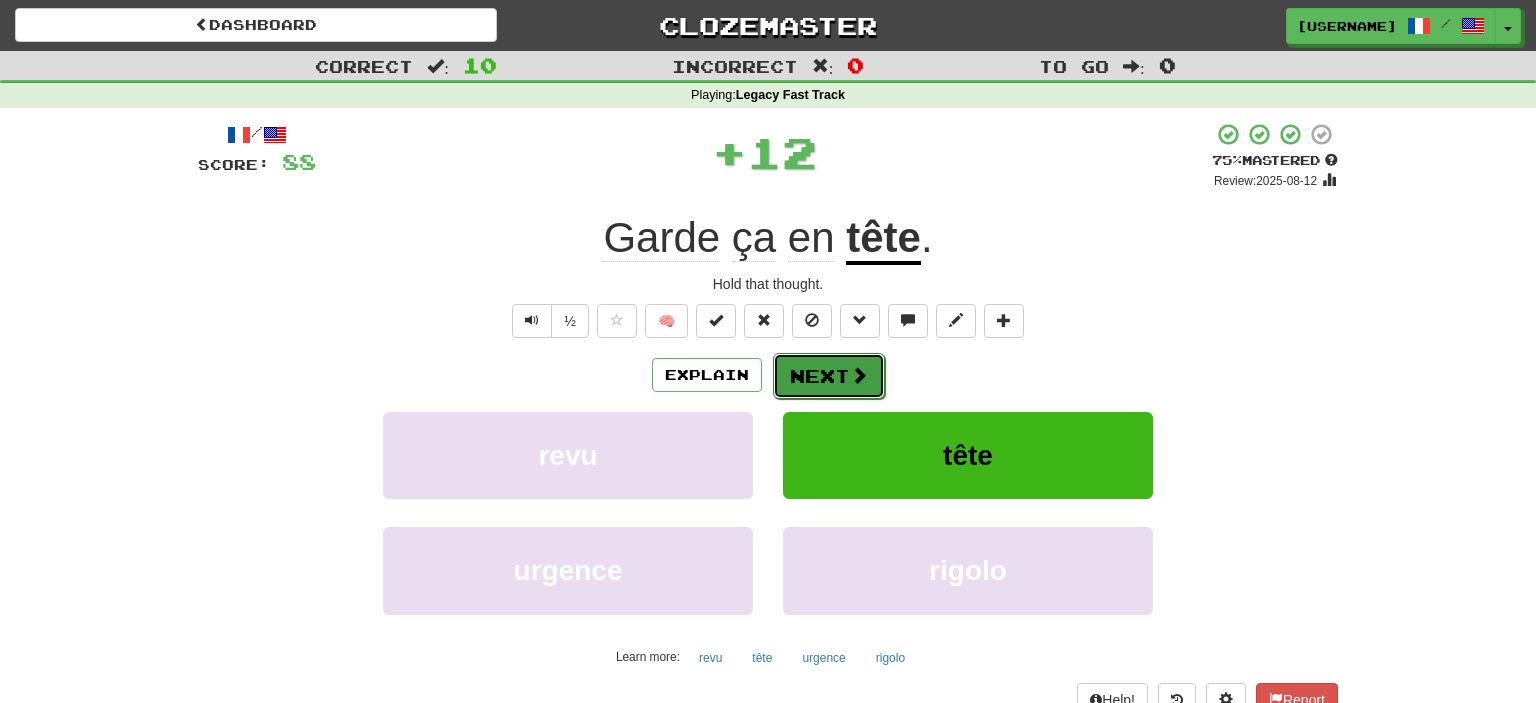 click on "Next" at bounding box center [829, 376] 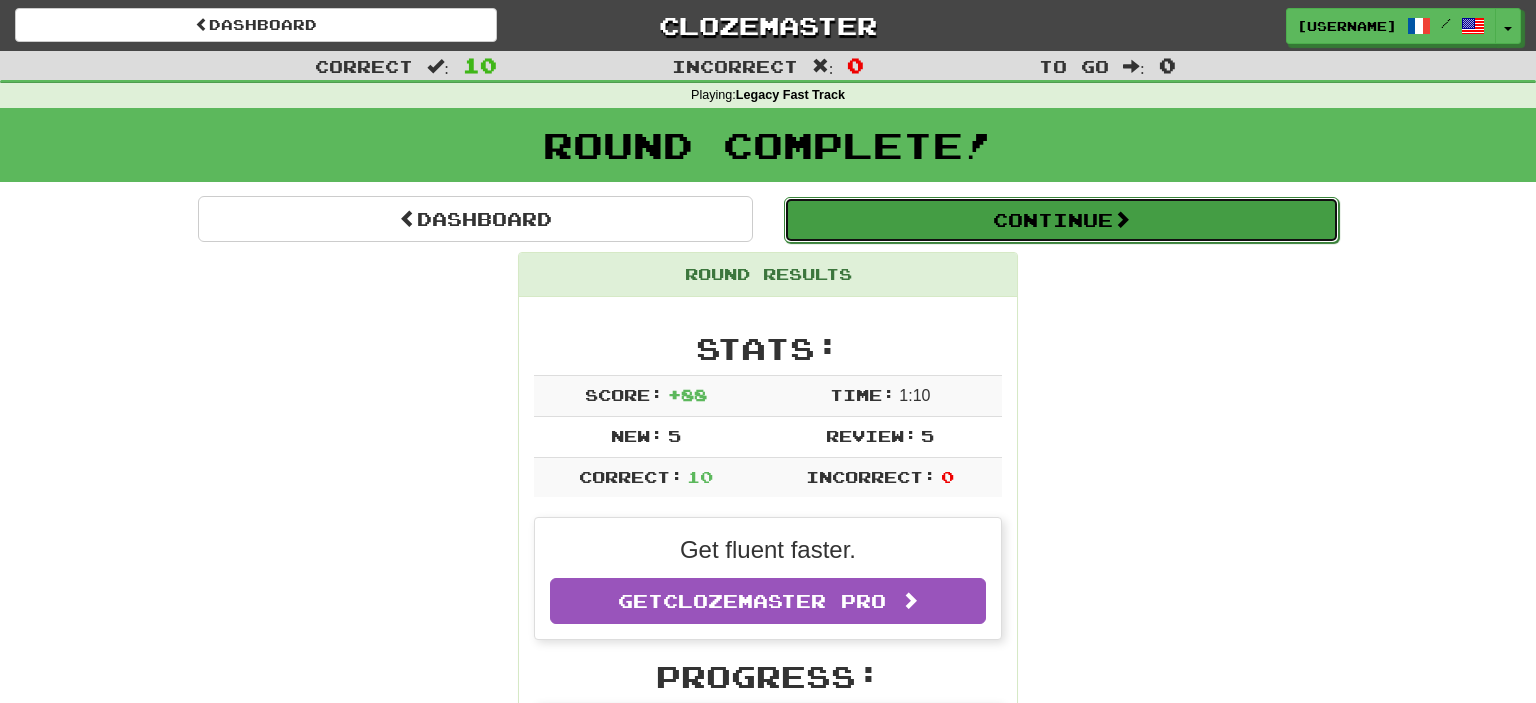 click on "Continue" at bounding box center (1061, 220) 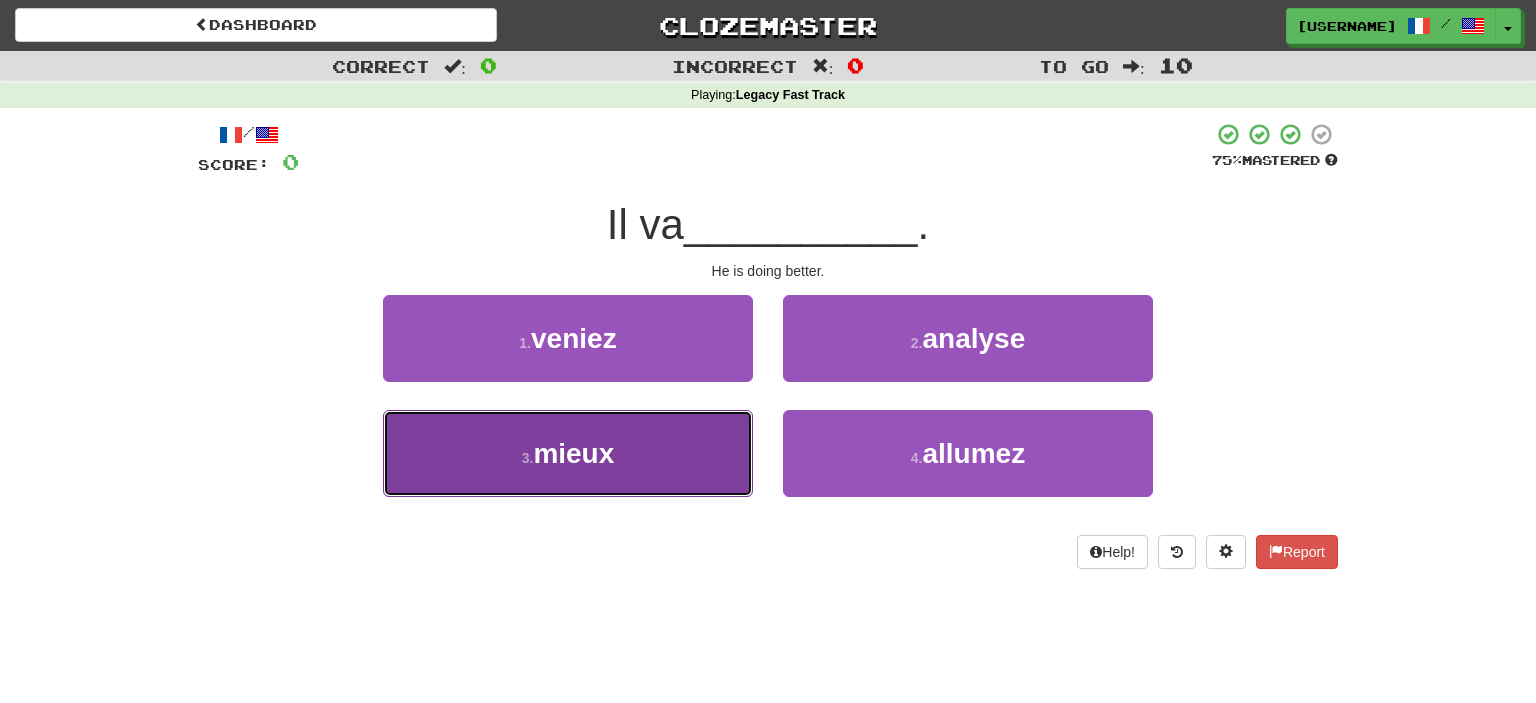 click on "3 .  mieux" at bounding box center (568, 453) 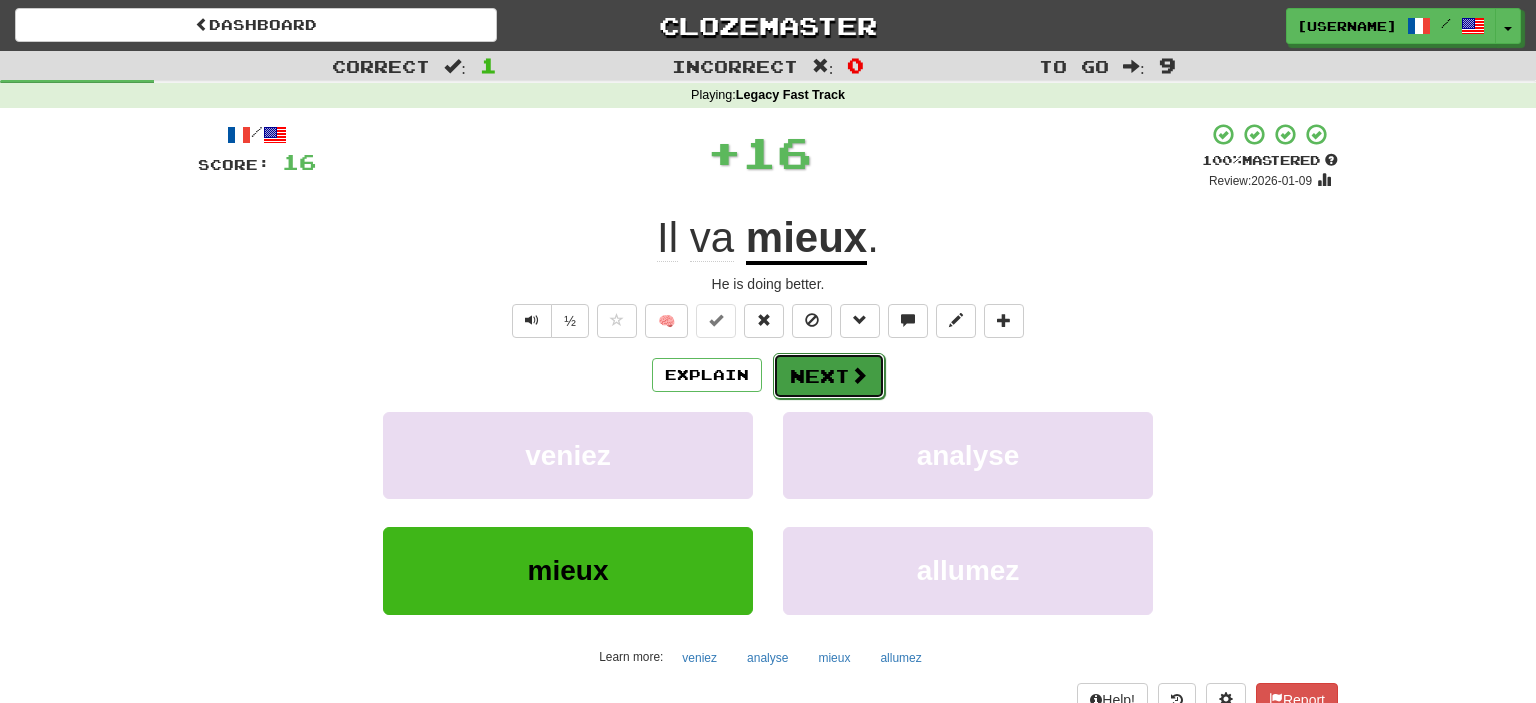 click on "Next" at bounding box center (829, 376) 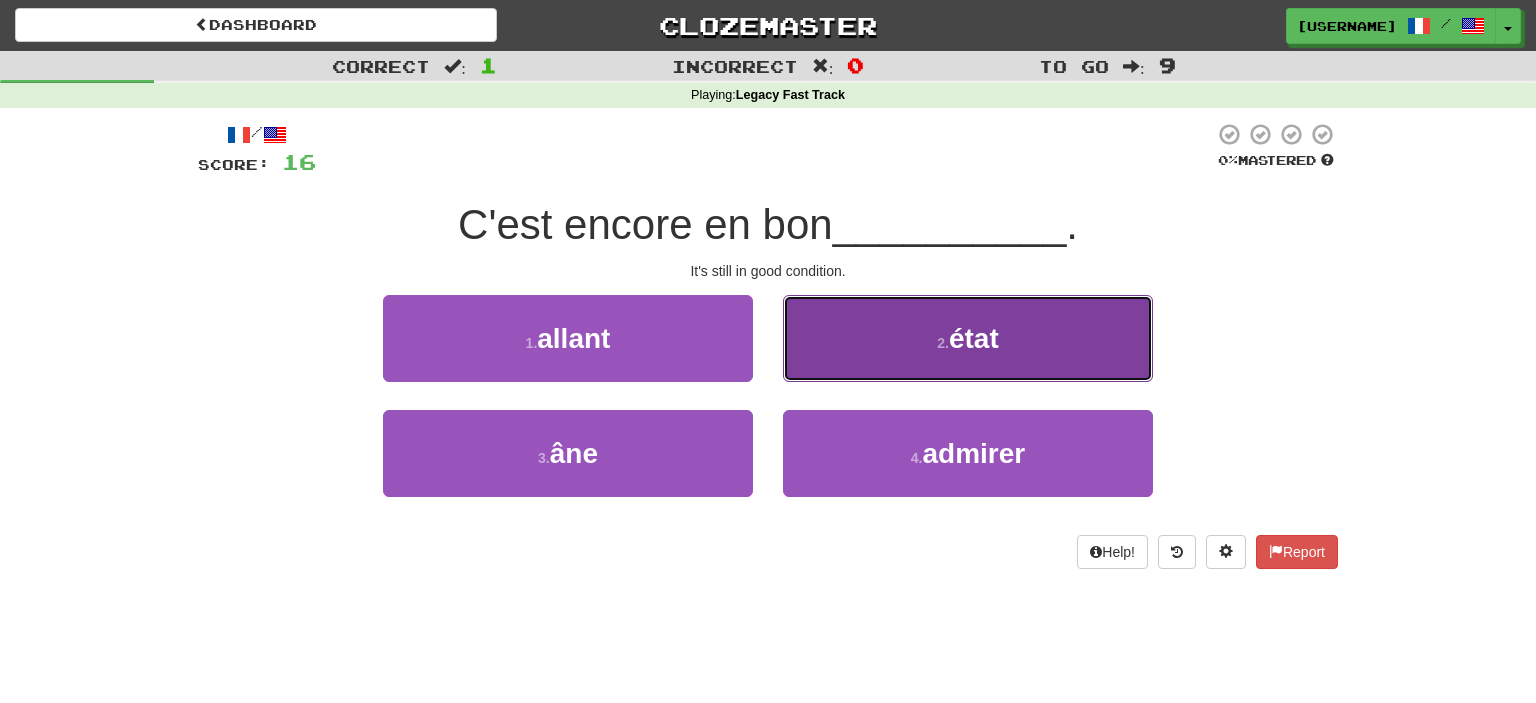 click on "état" at bounding box center (974, 338) 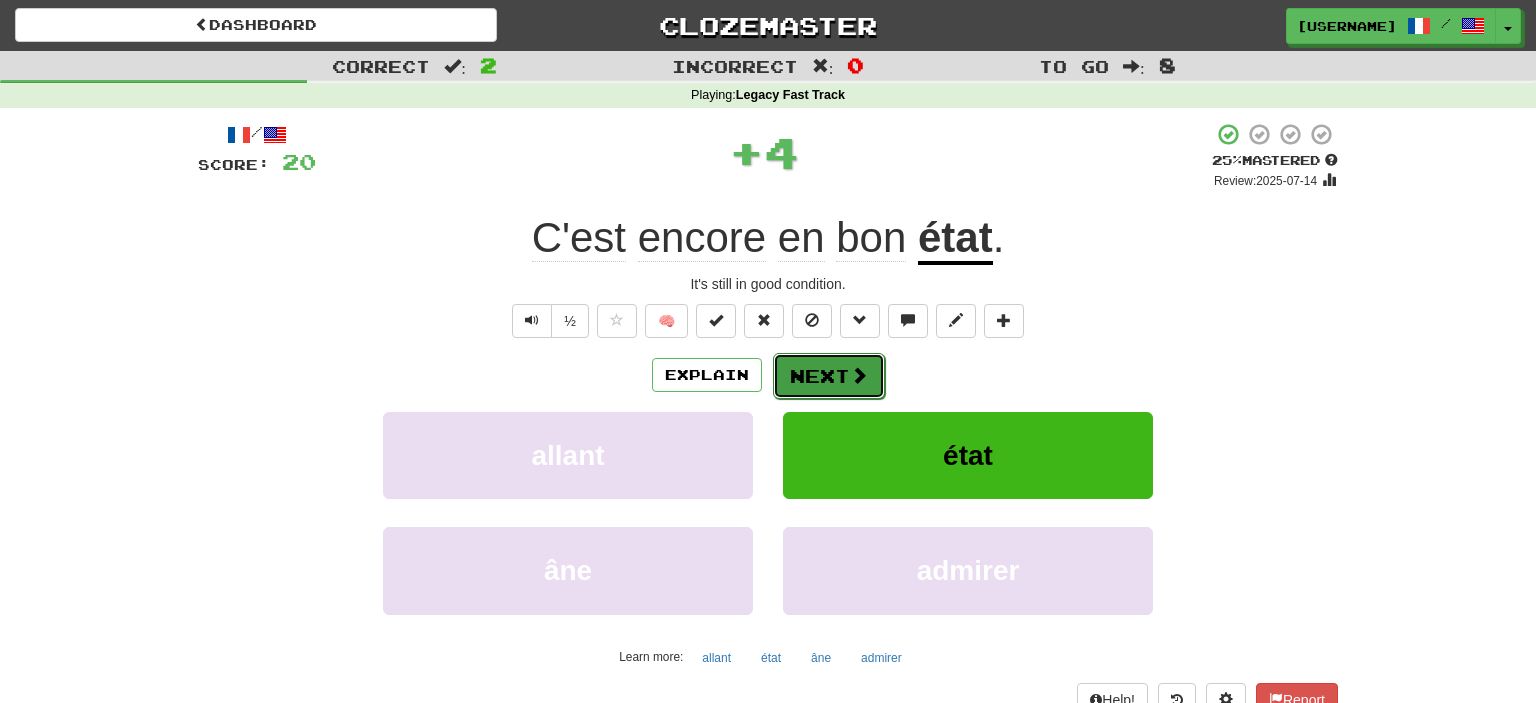 click on "Next" at bounding box center (829, 376) 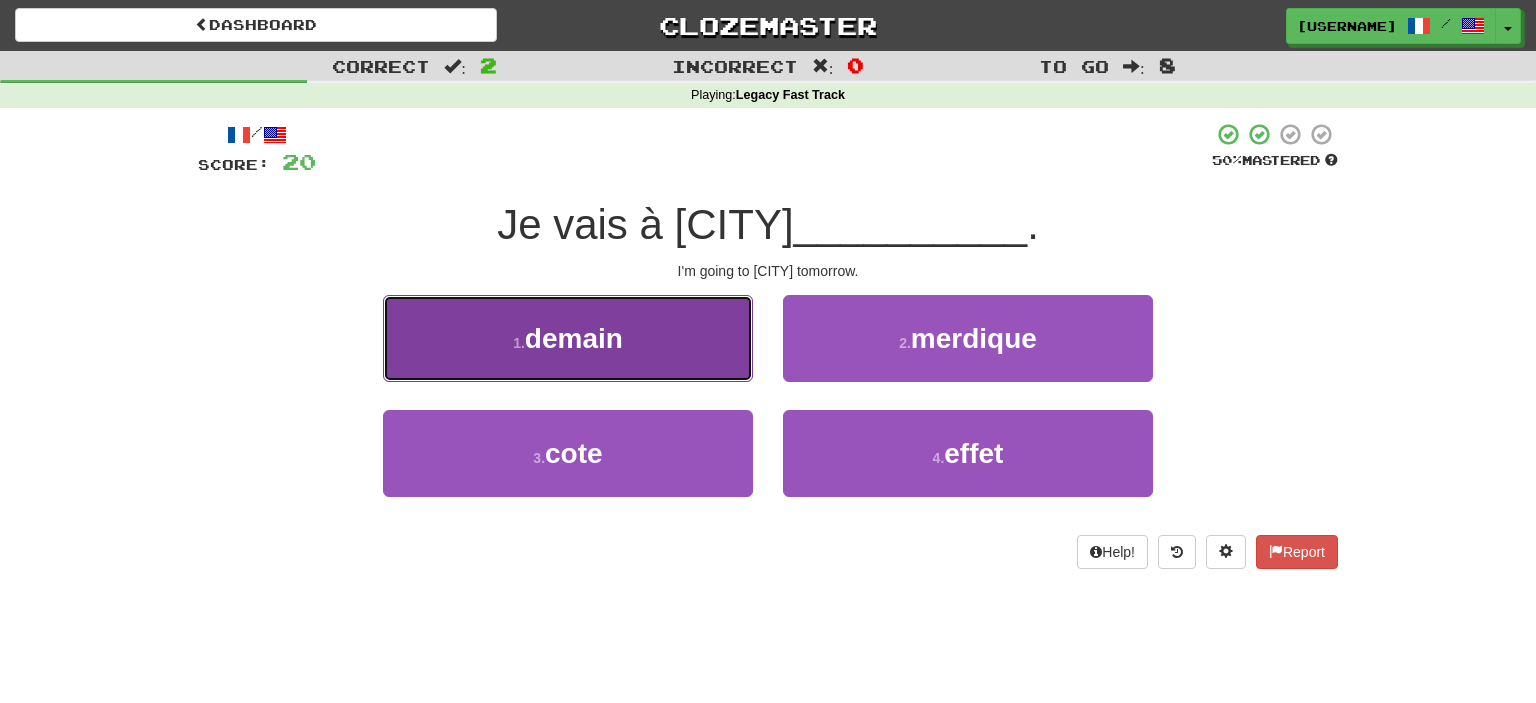 click on "1 .  demain" at bounding box center (568, 338) 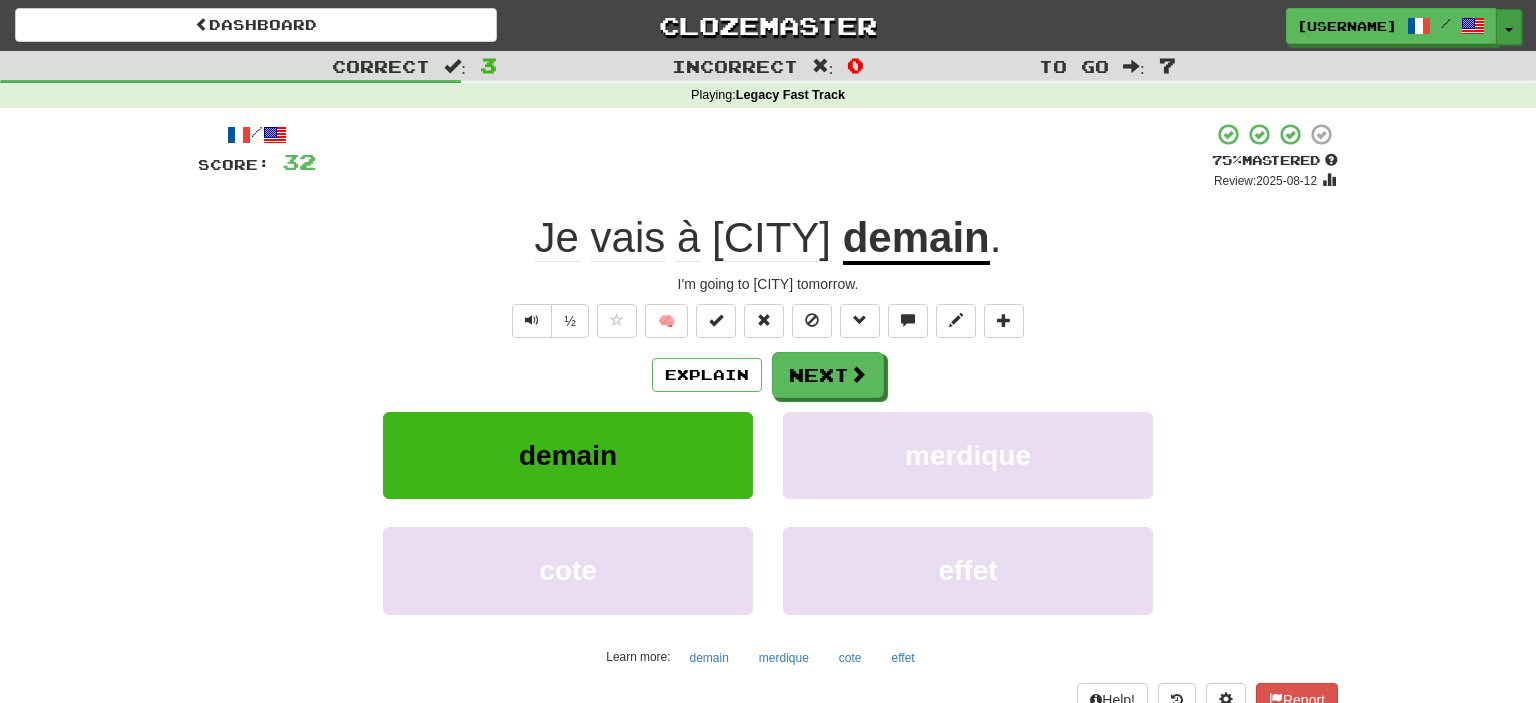 click on "Toggle Dropdown" at bounding box center (1509, 27) 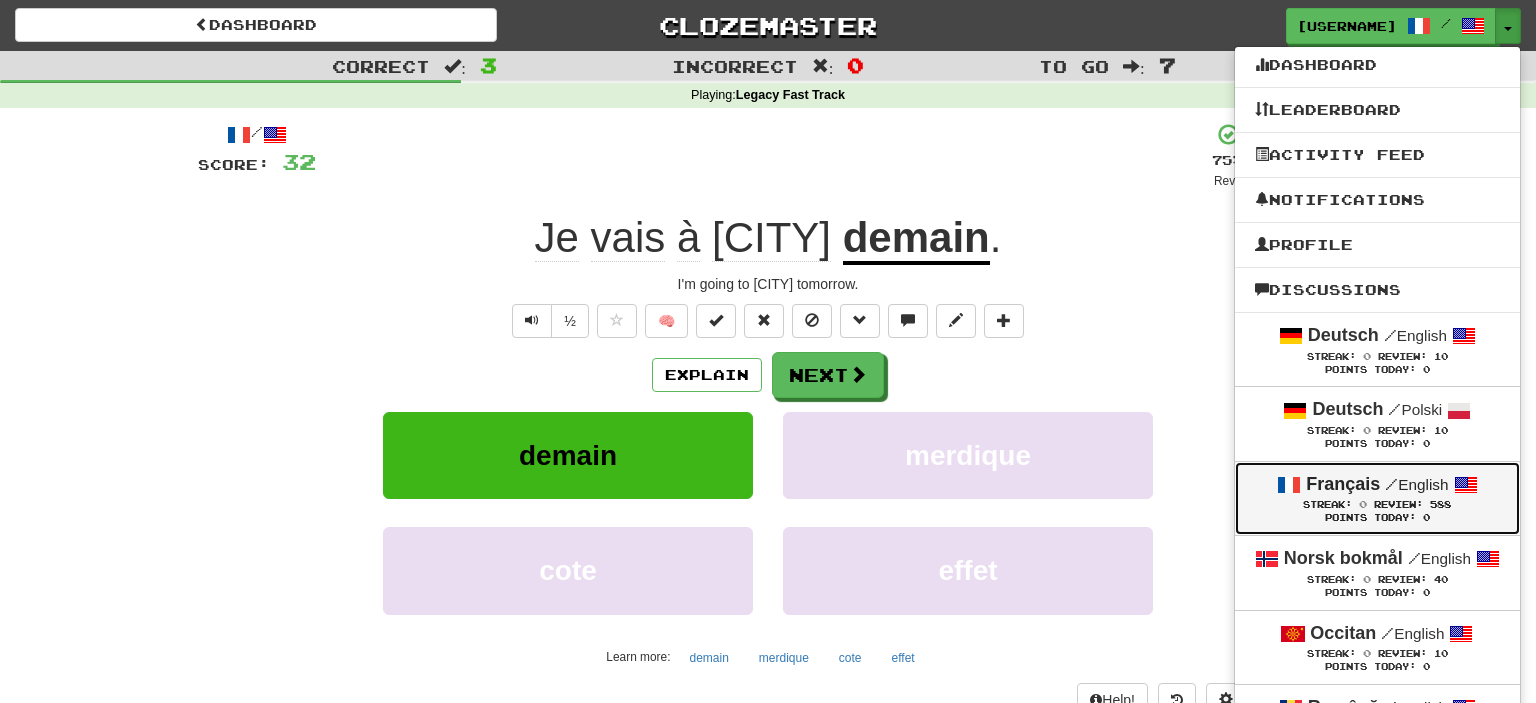 click on "Streak:
0
Review:
588" at bounding box center [1377, 504] 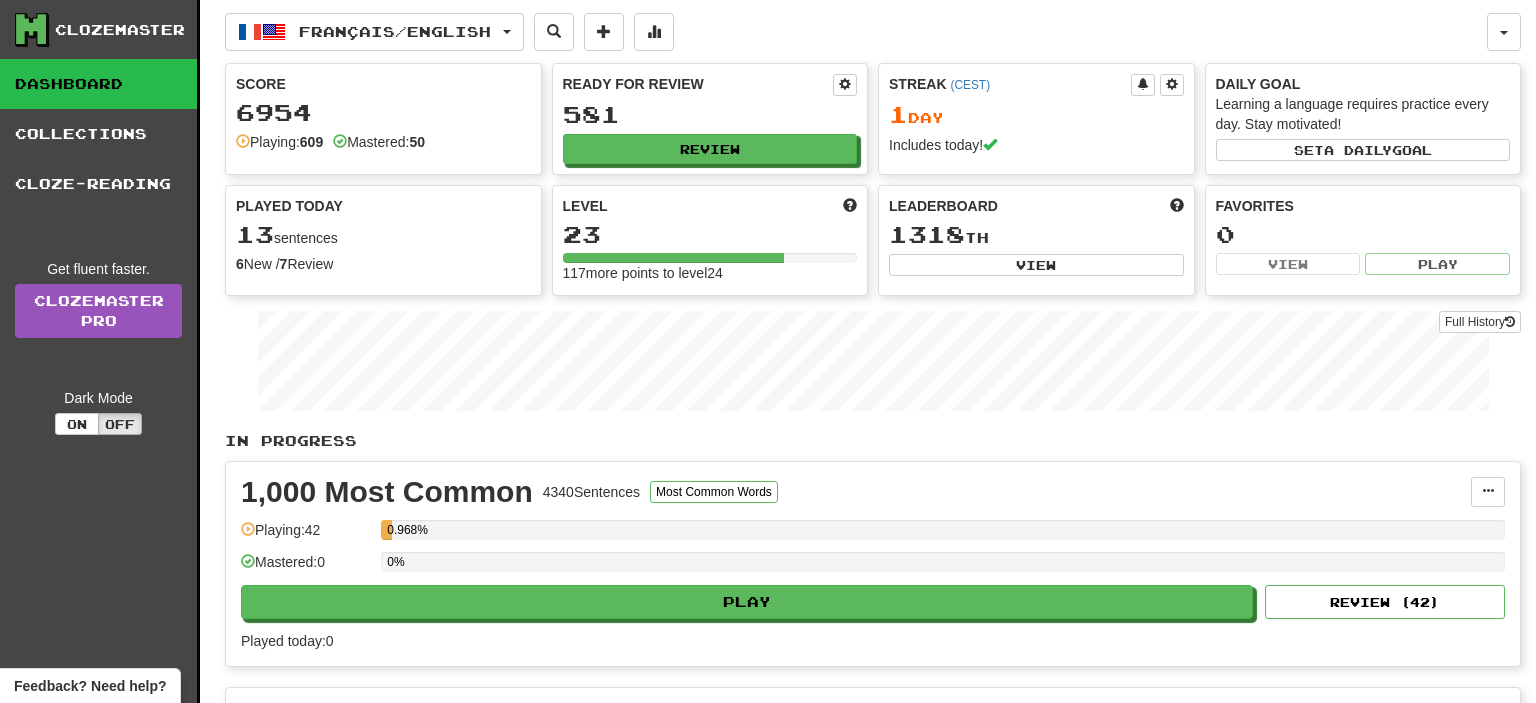 scroll, scrollTop: 0, scrollLeft: 0, axis: both 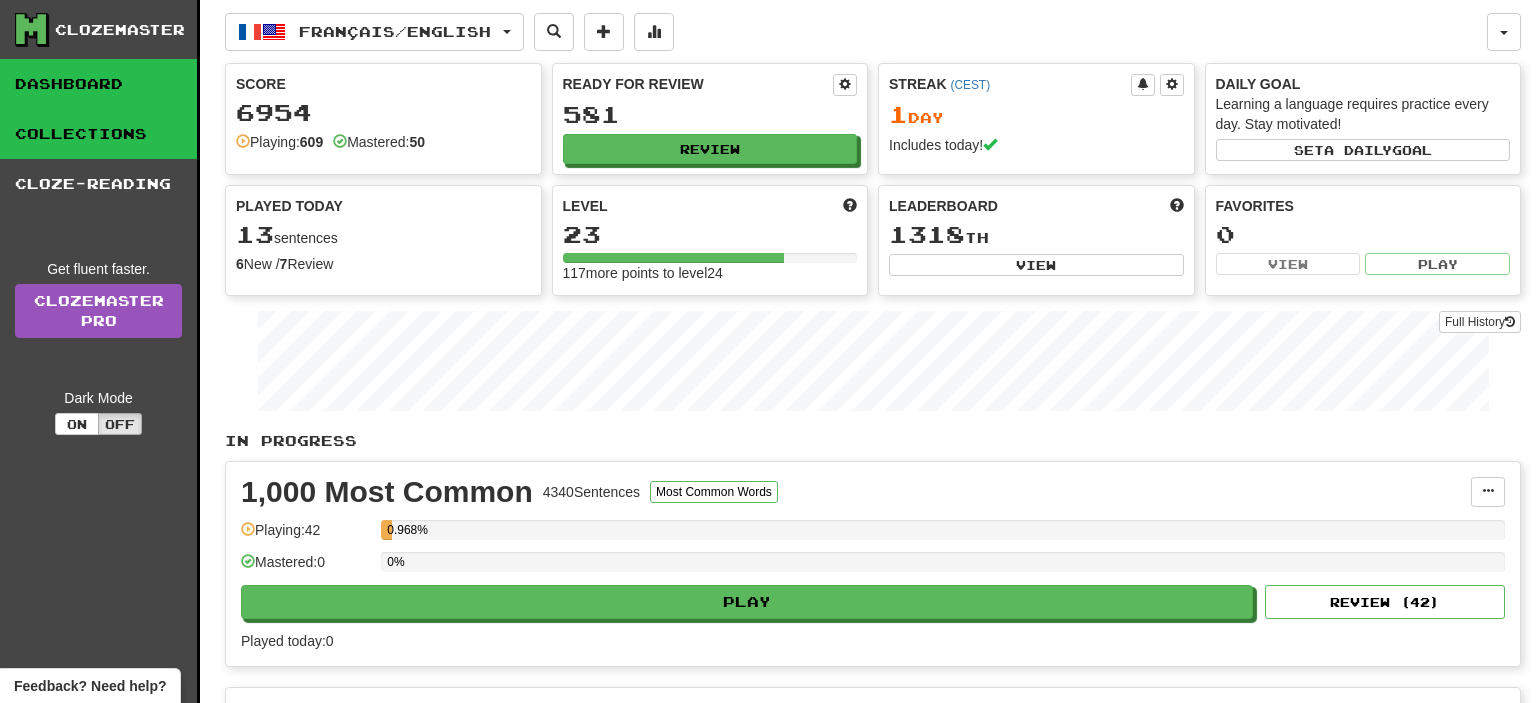 click on "Collections" at bounding box center (98, 134) 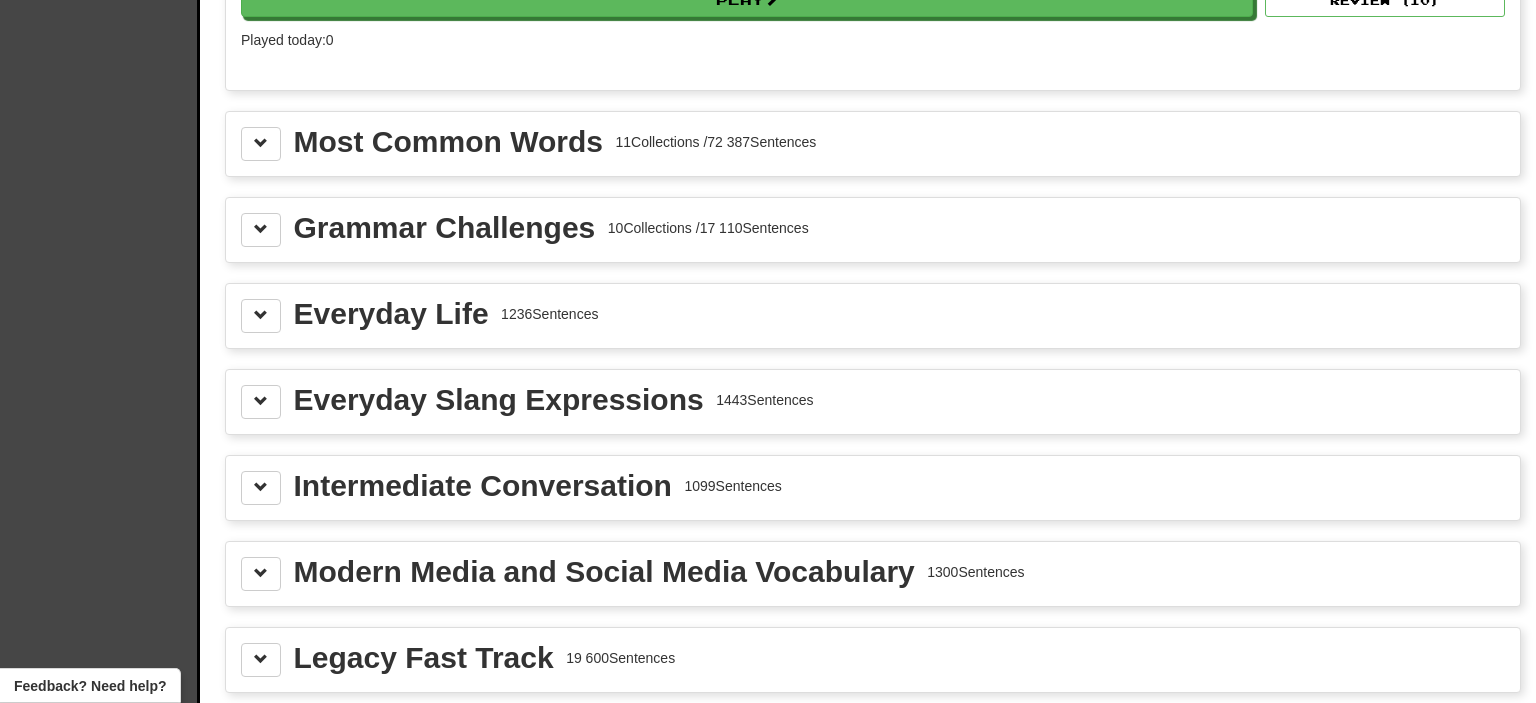 scroll, scrollTop: 2164, scrollLeft: 0, axis: vertical 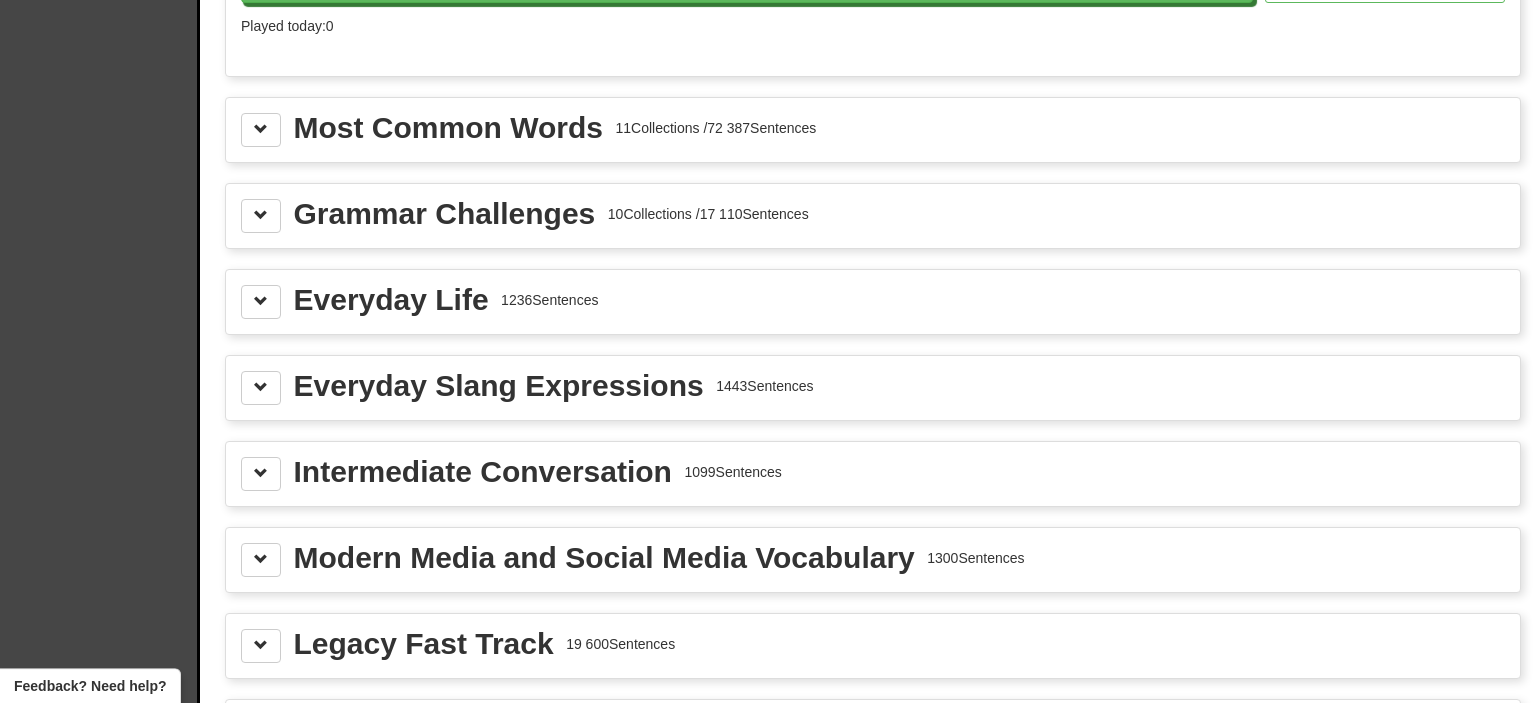 click on "Everyday Slang Expressions" at bounding box center [499, 386] 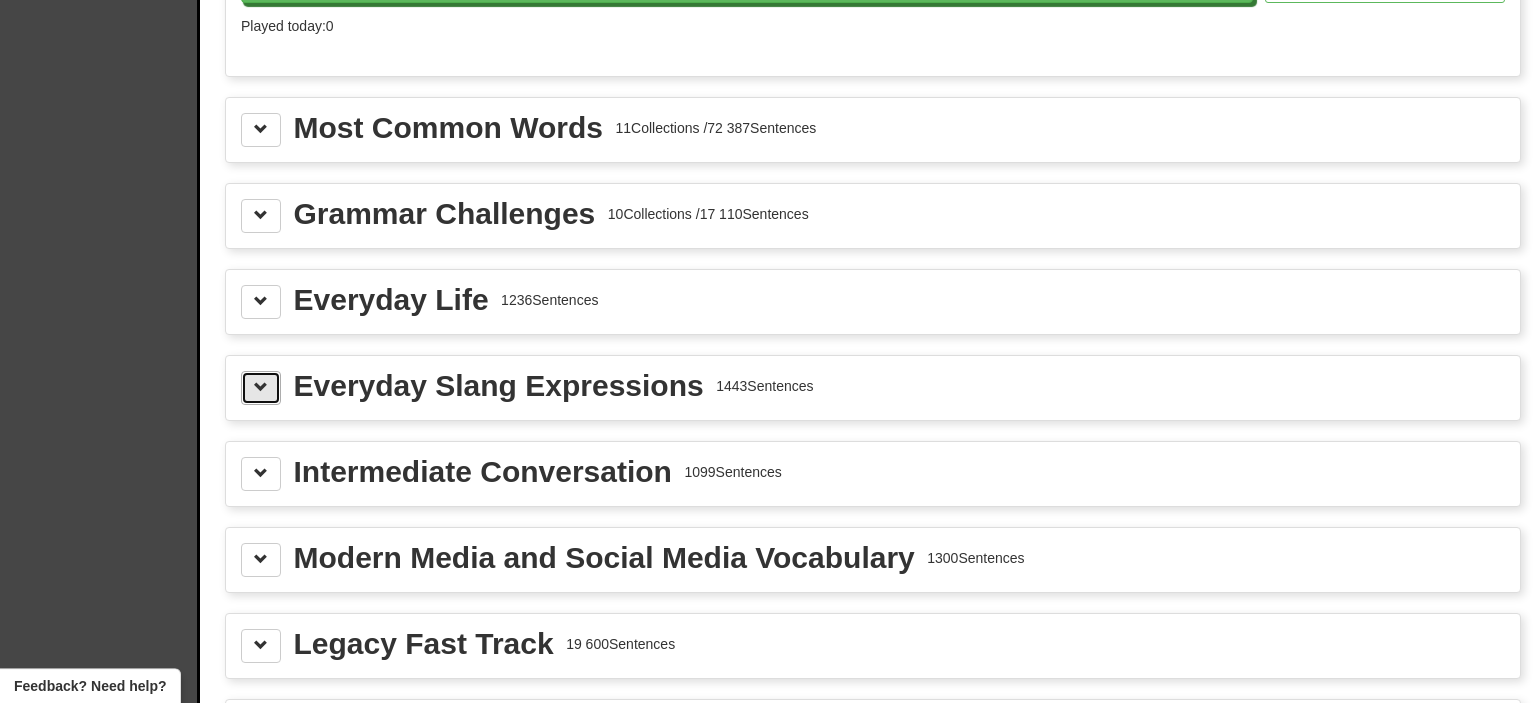 click at bounding box center [261, 388] 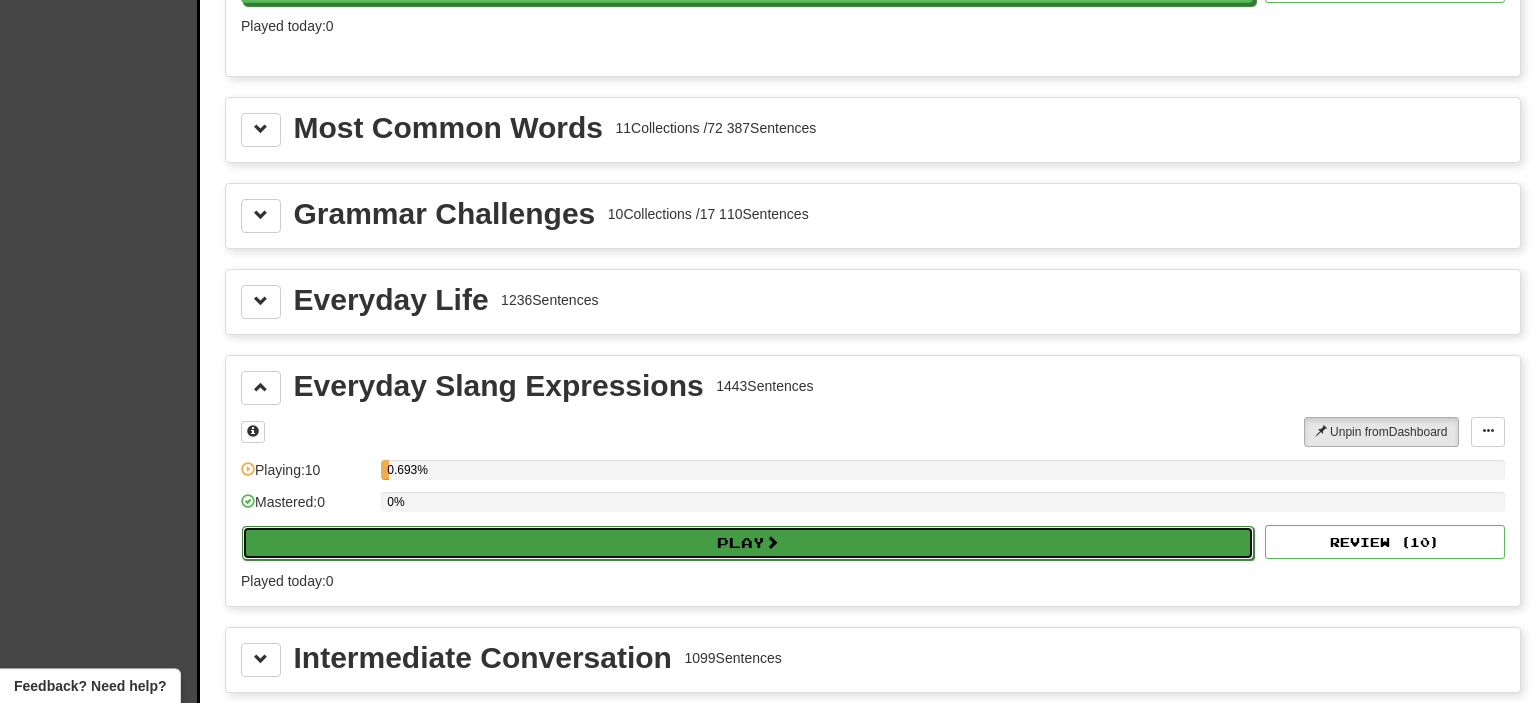 click on "Play" at bounding box center (748, 543) 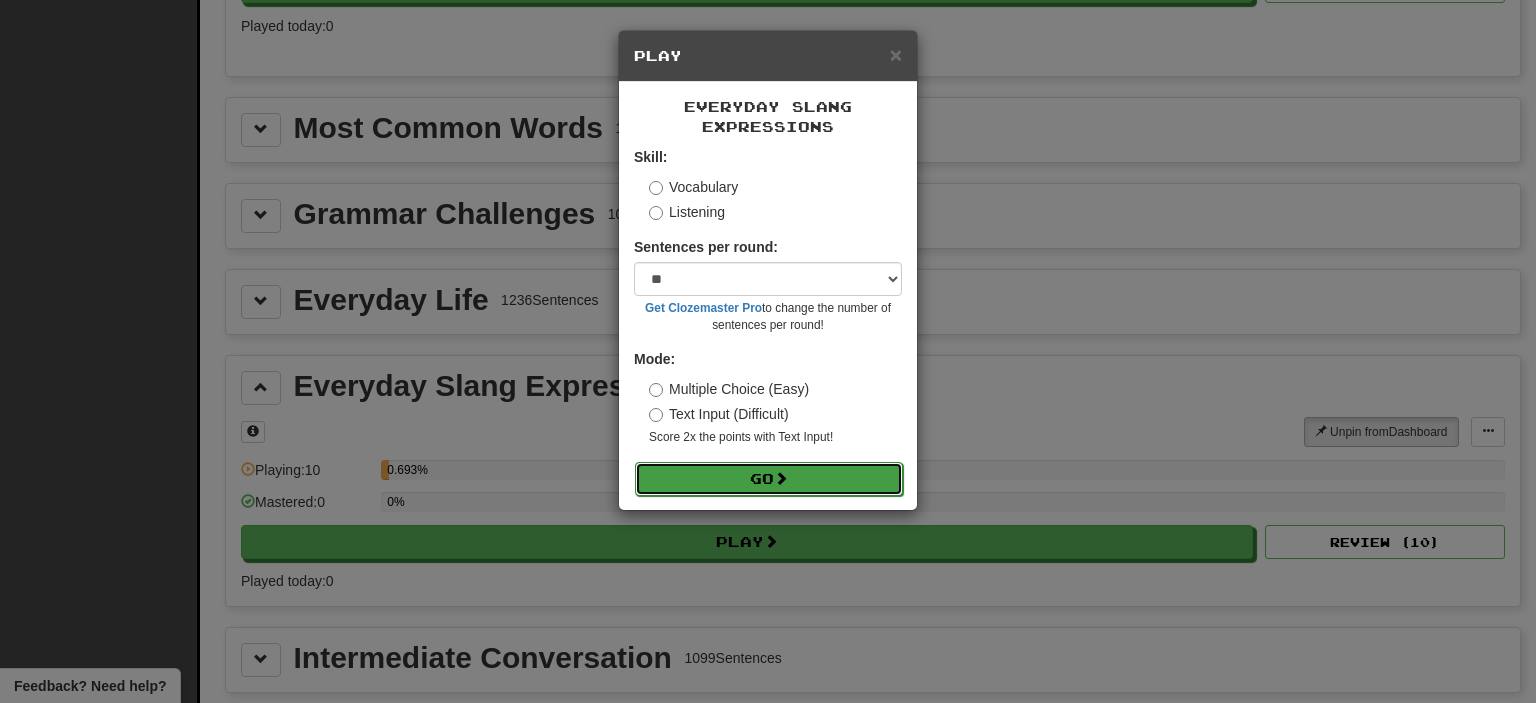 click on "Go" at bounding box center [769, 479] 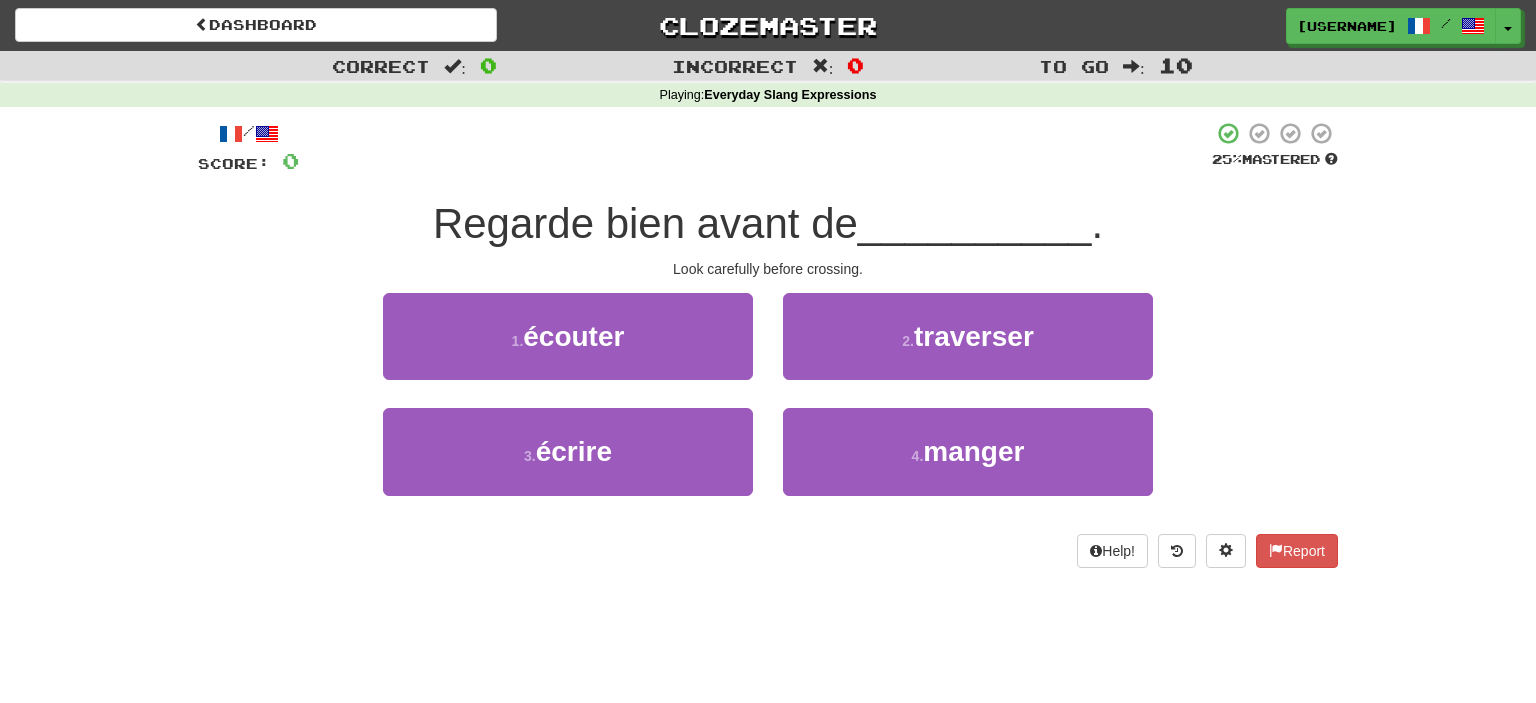 scroll, scrollTop: 0, scrollLeft: 0, axis: both 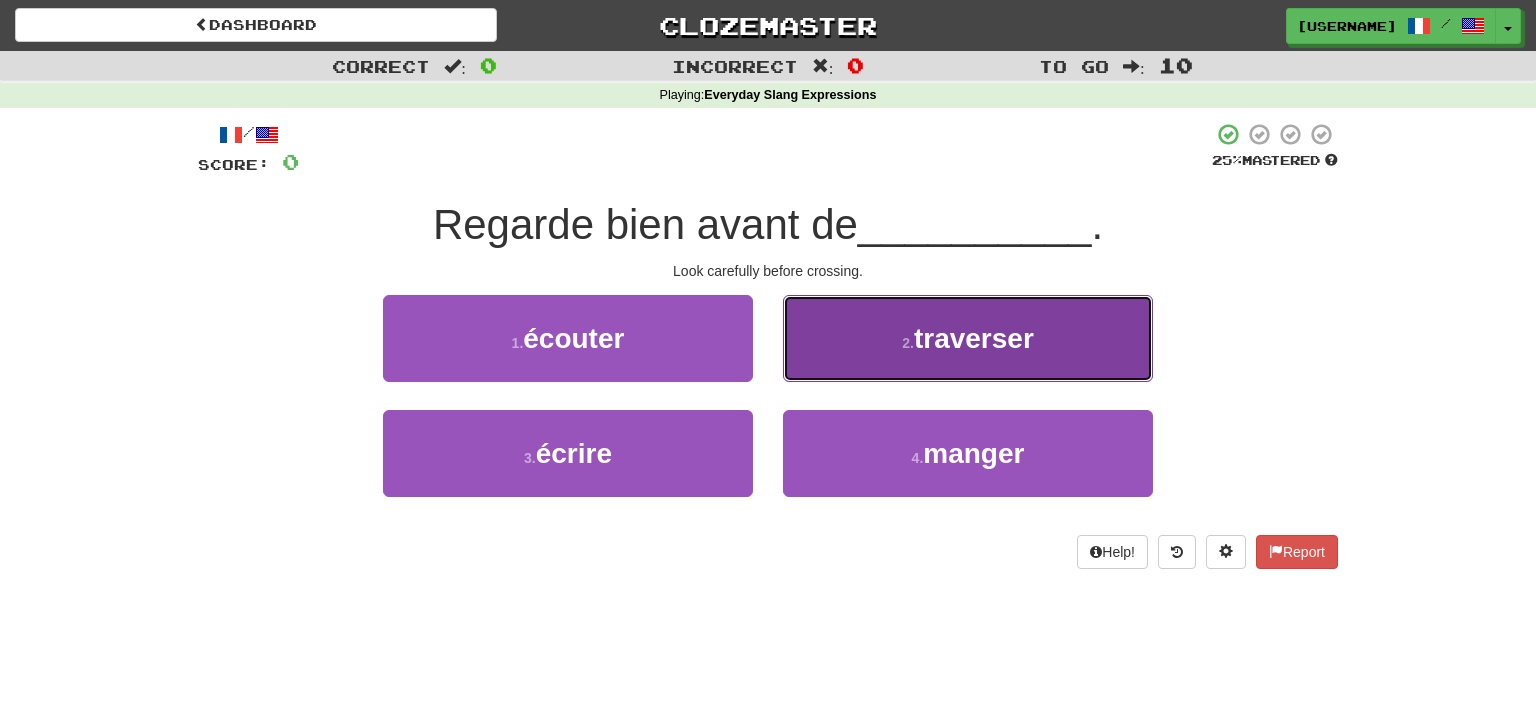 click on "2 .  traverser" at bounding box center [968, 338] 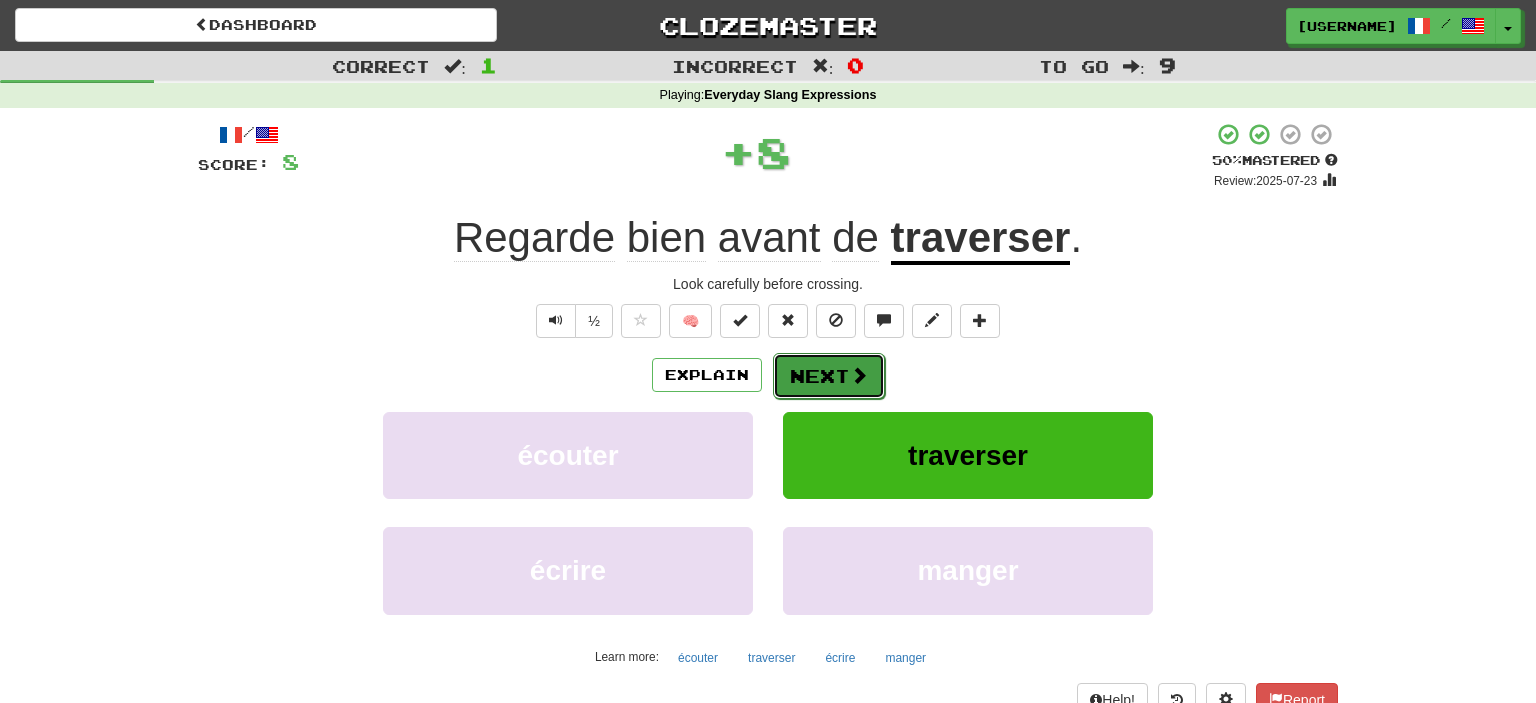 click on "Next" at bounding box center (829, 376) 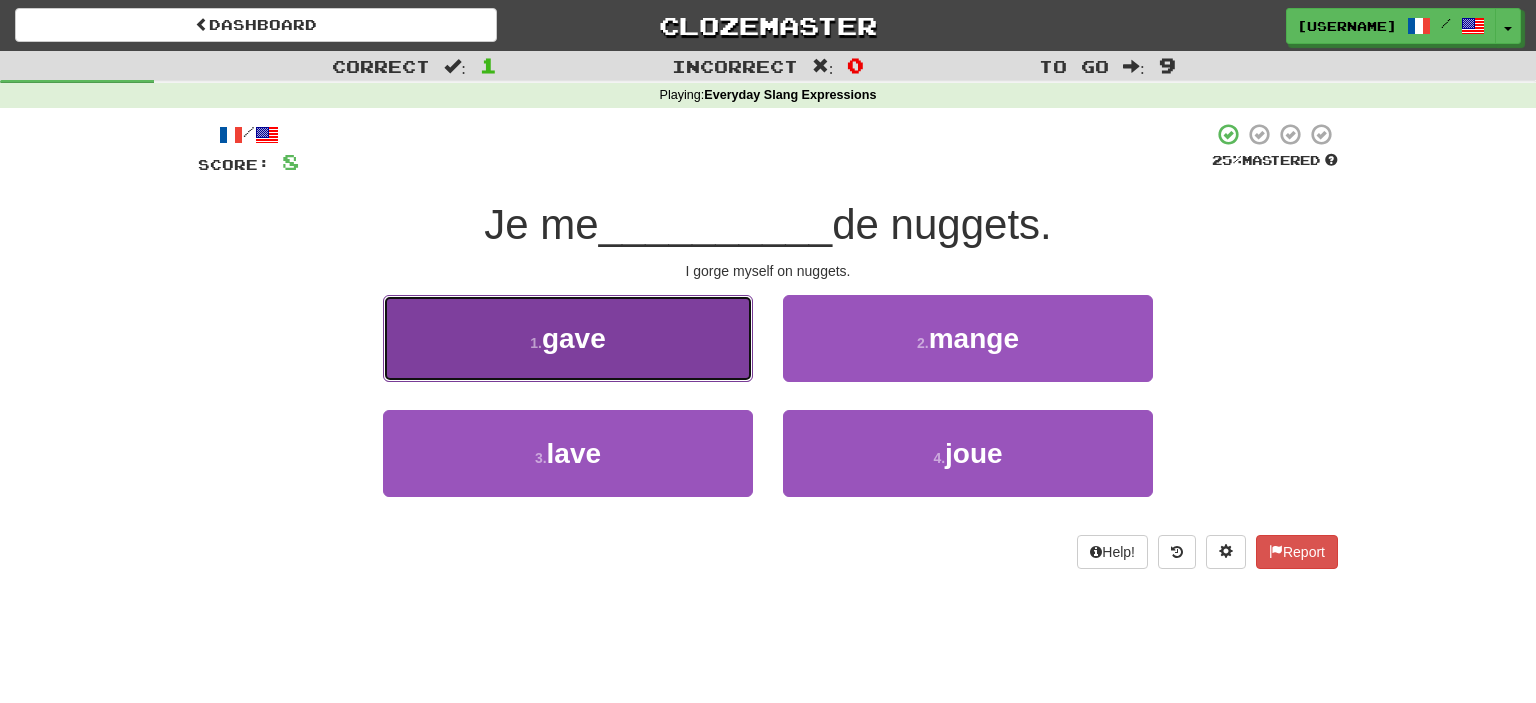 click on "1 .  gave" at bounding box center [568, 338] 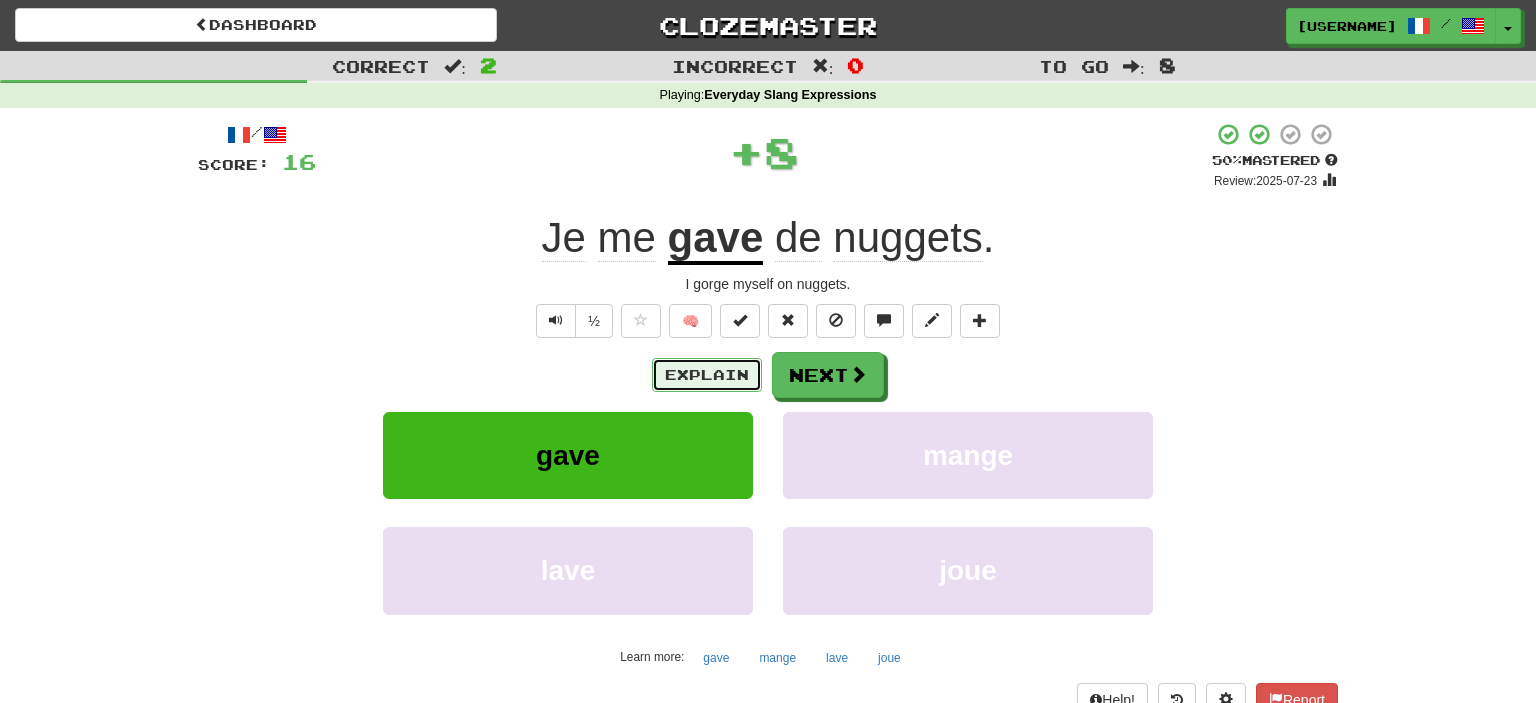 click on "Explain" at bounding box center [707, 375] 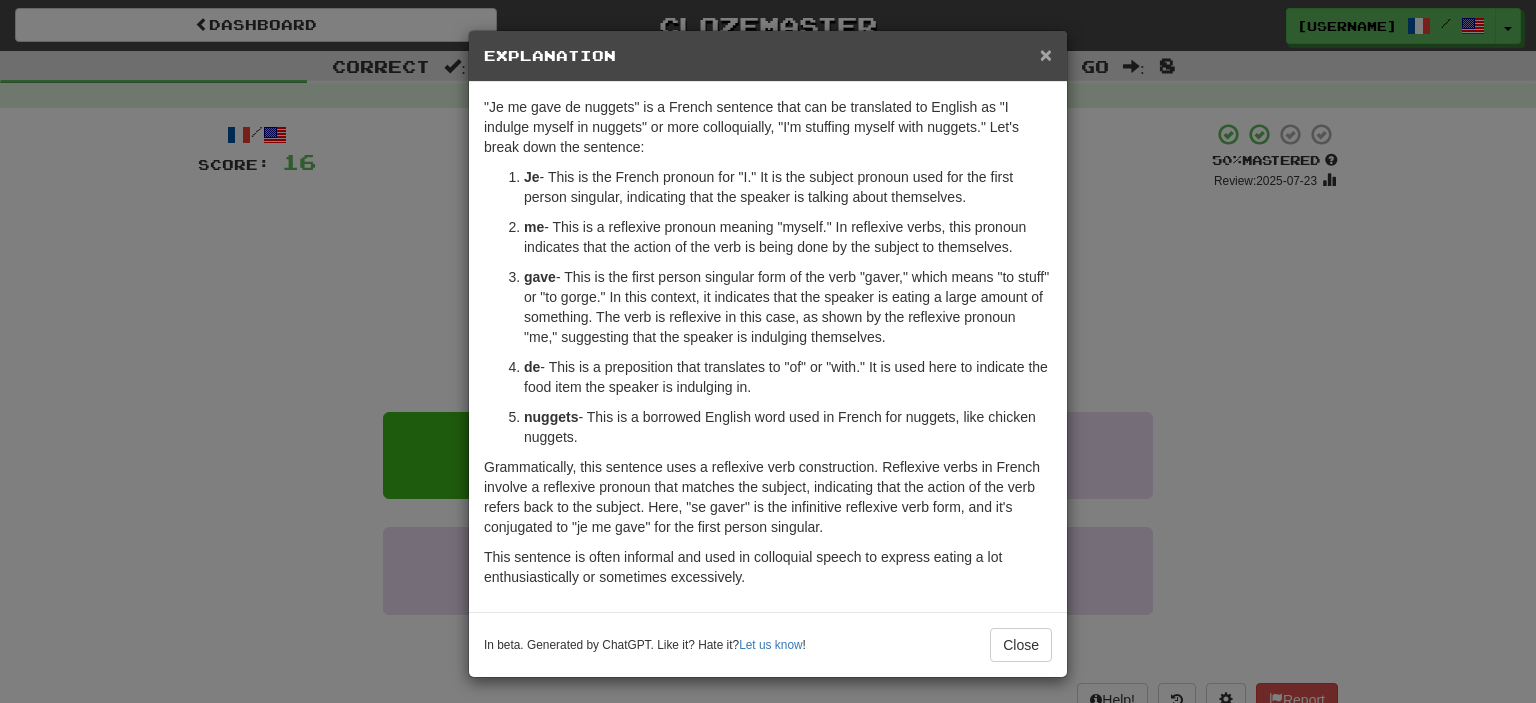 click on "×" at bounding box center [1046, 54] 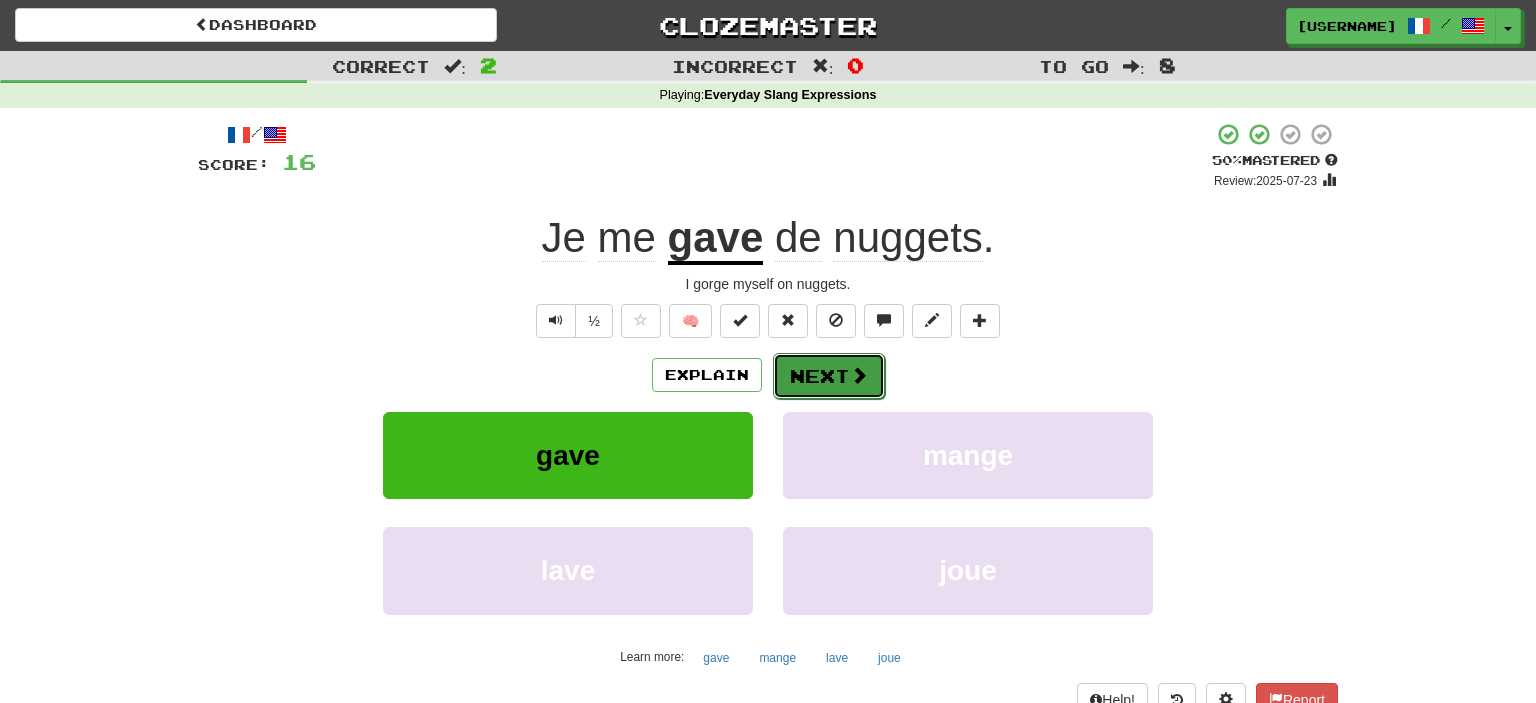 click on "Next" at bounding box center (829, 376) 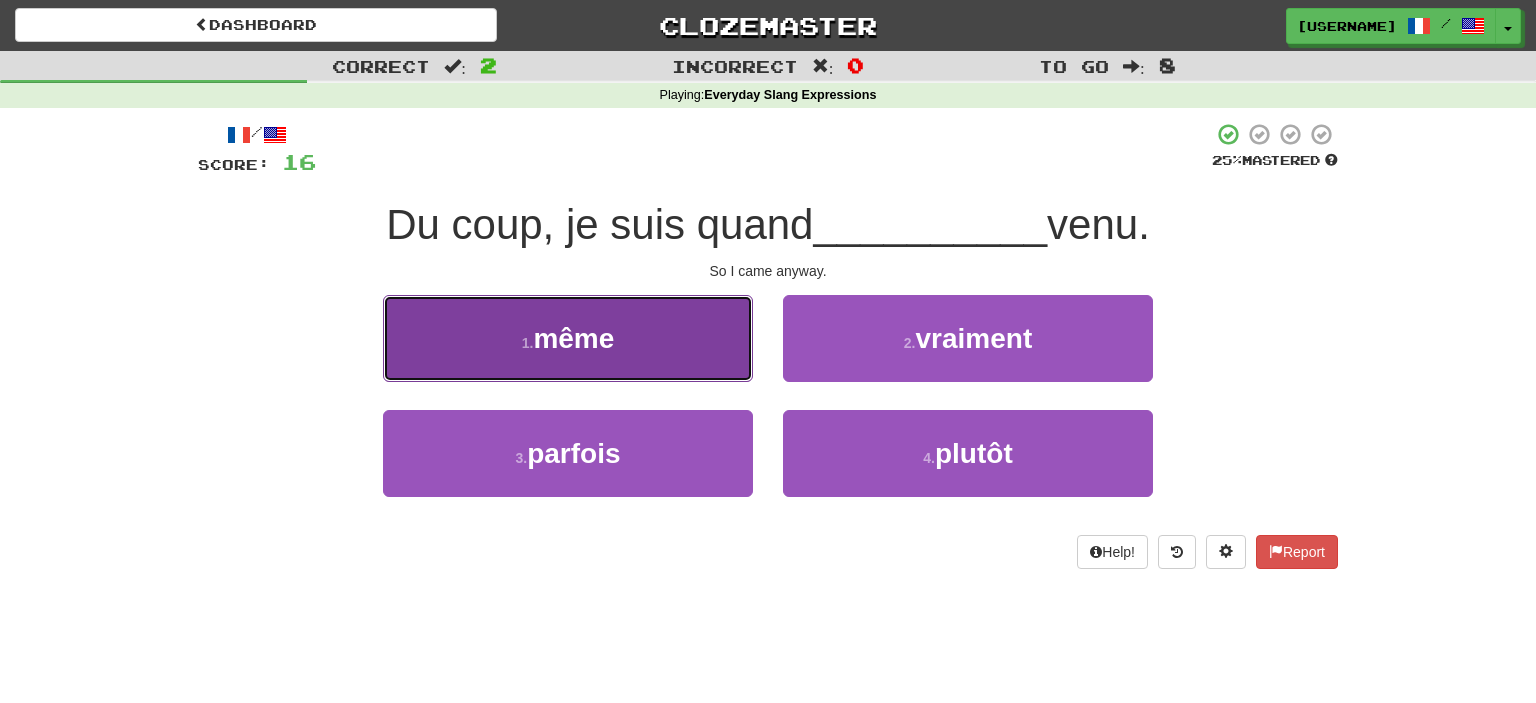 click on "1 .  même" at bounding box center (568, 338) 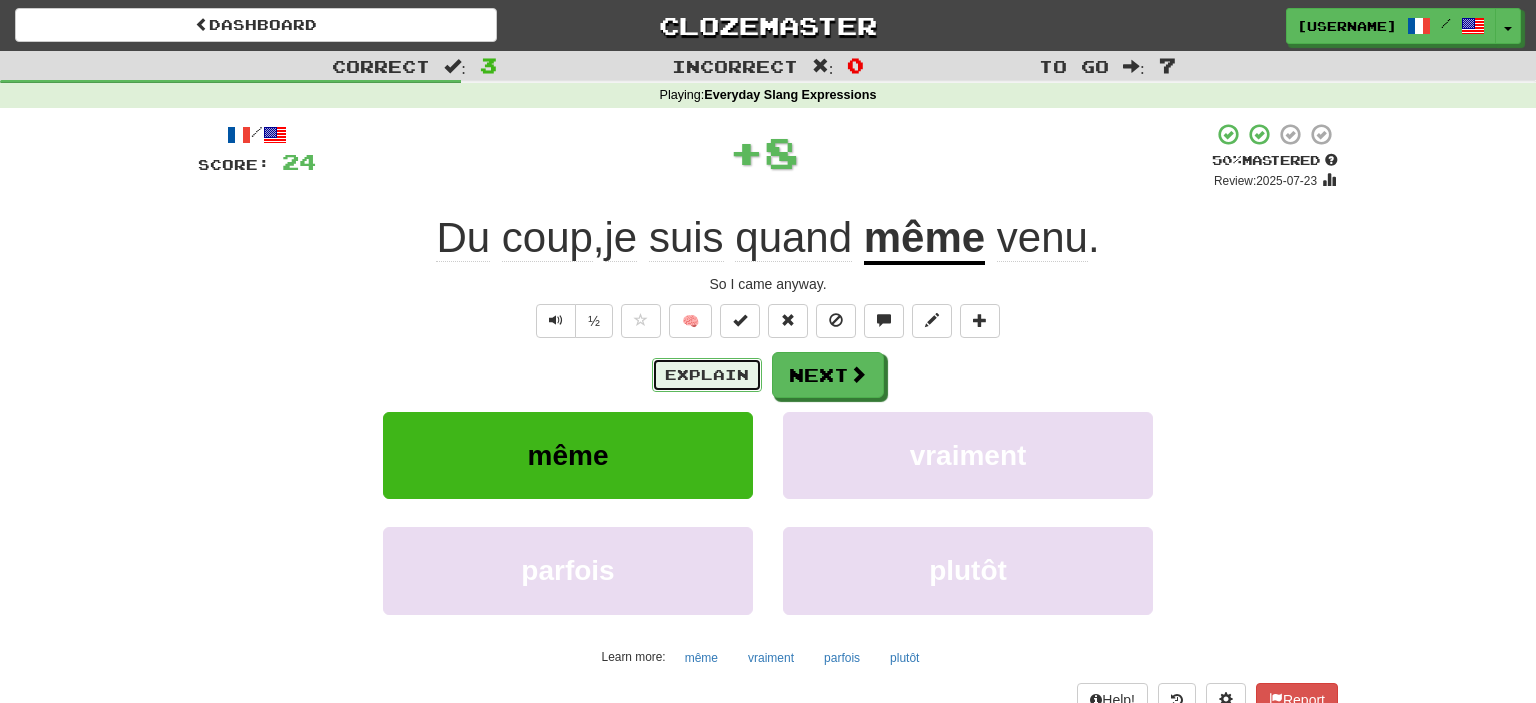 click on "Explain" at bounding box center [707, 375] 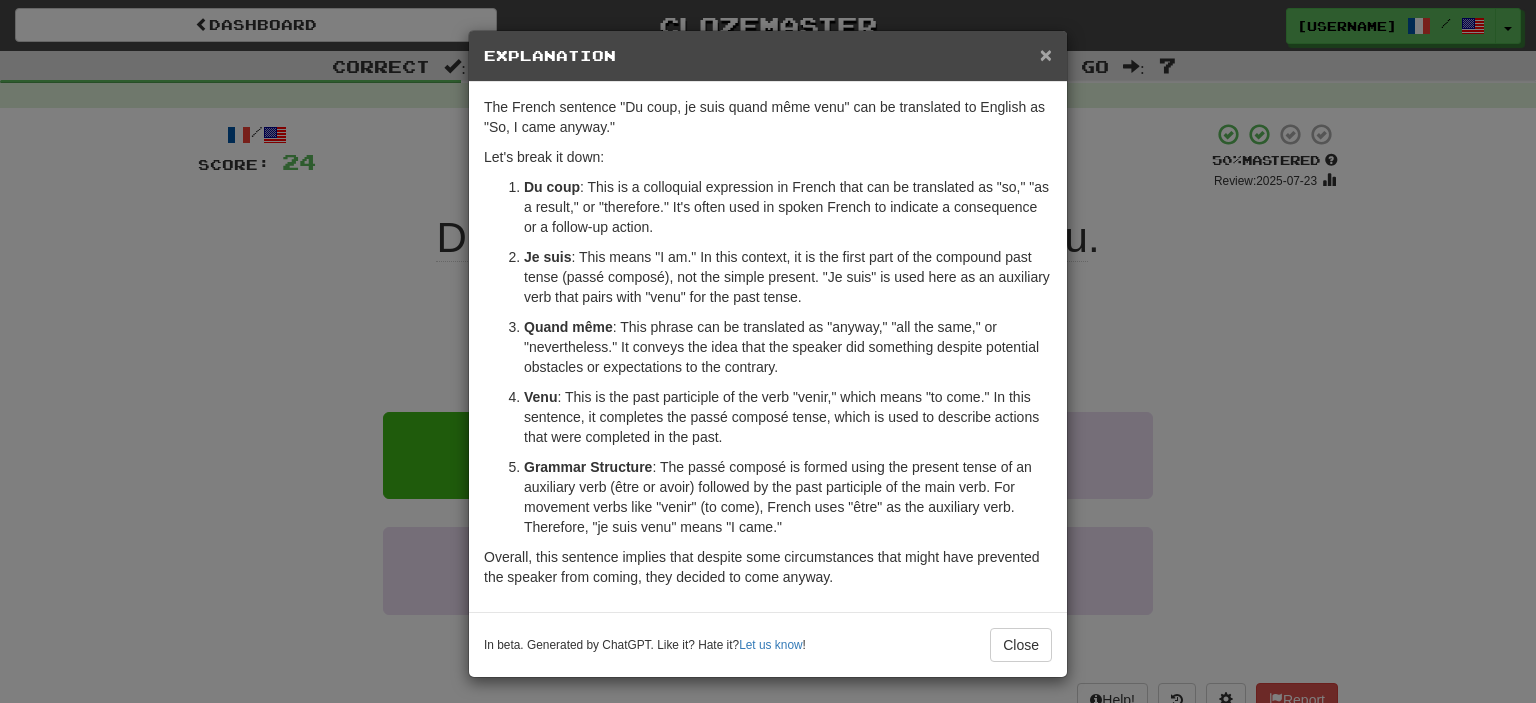 click on "×" at bounding box center (1046, 54) 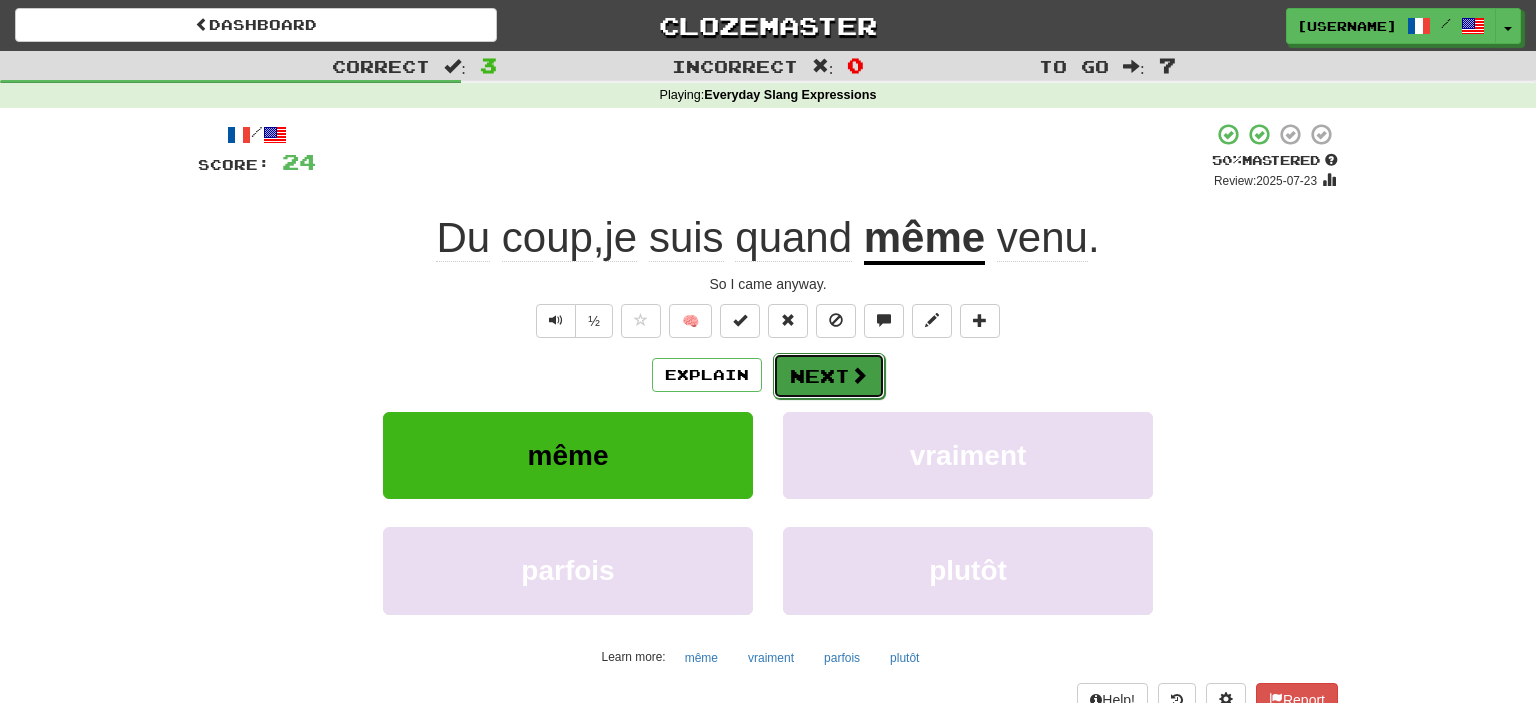 click on "Next" at bounding box center (829, 376) 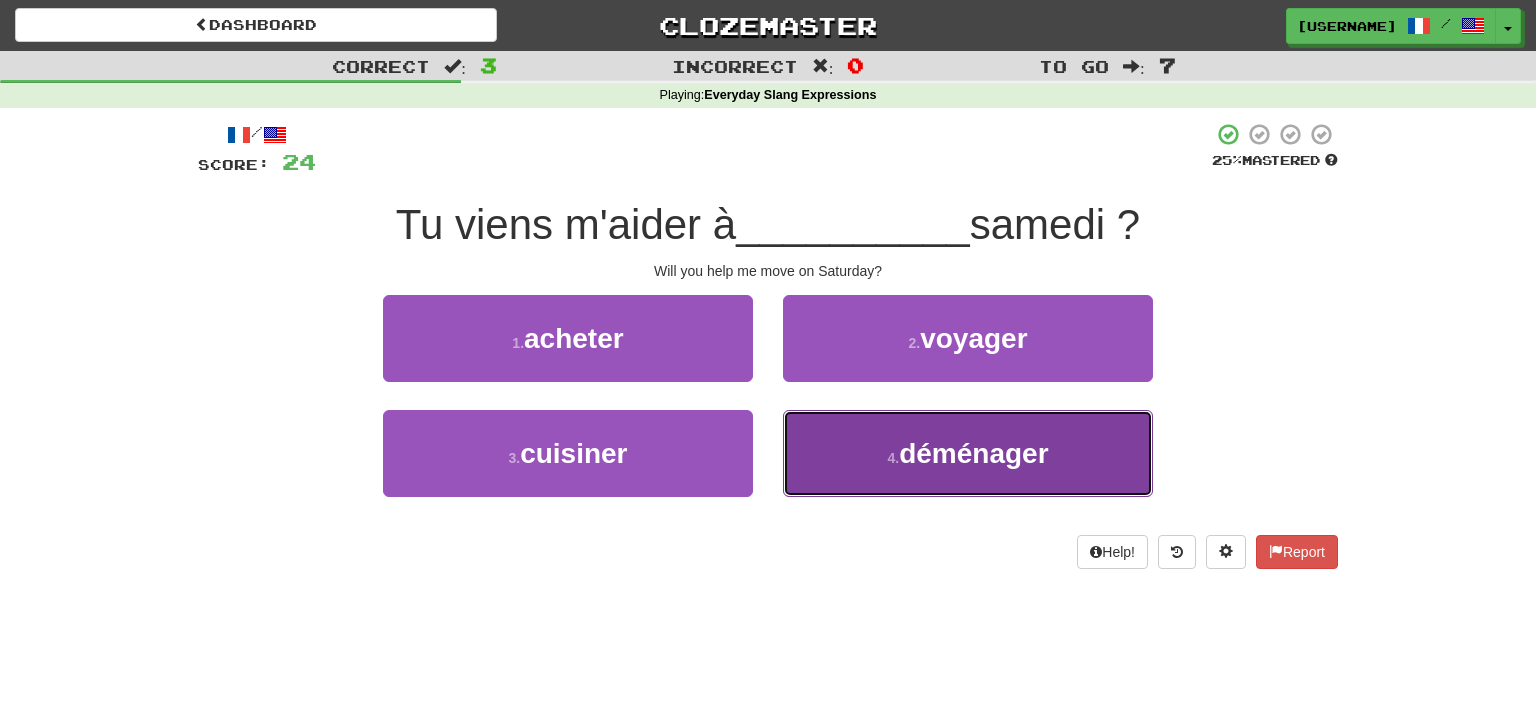 click on "4 .  déménager" at bounding box center [968, 453] 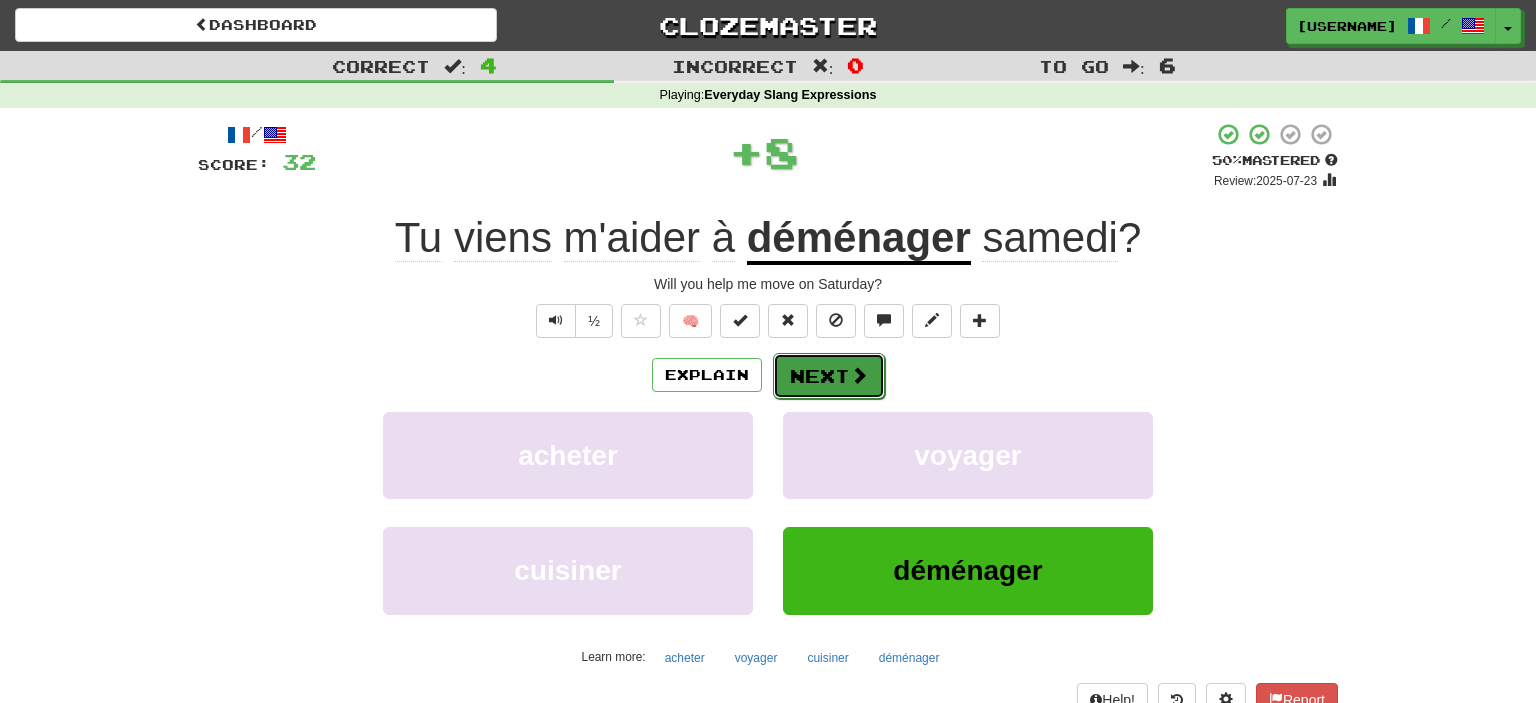 click on "Next" at bounding box center [829, 376] 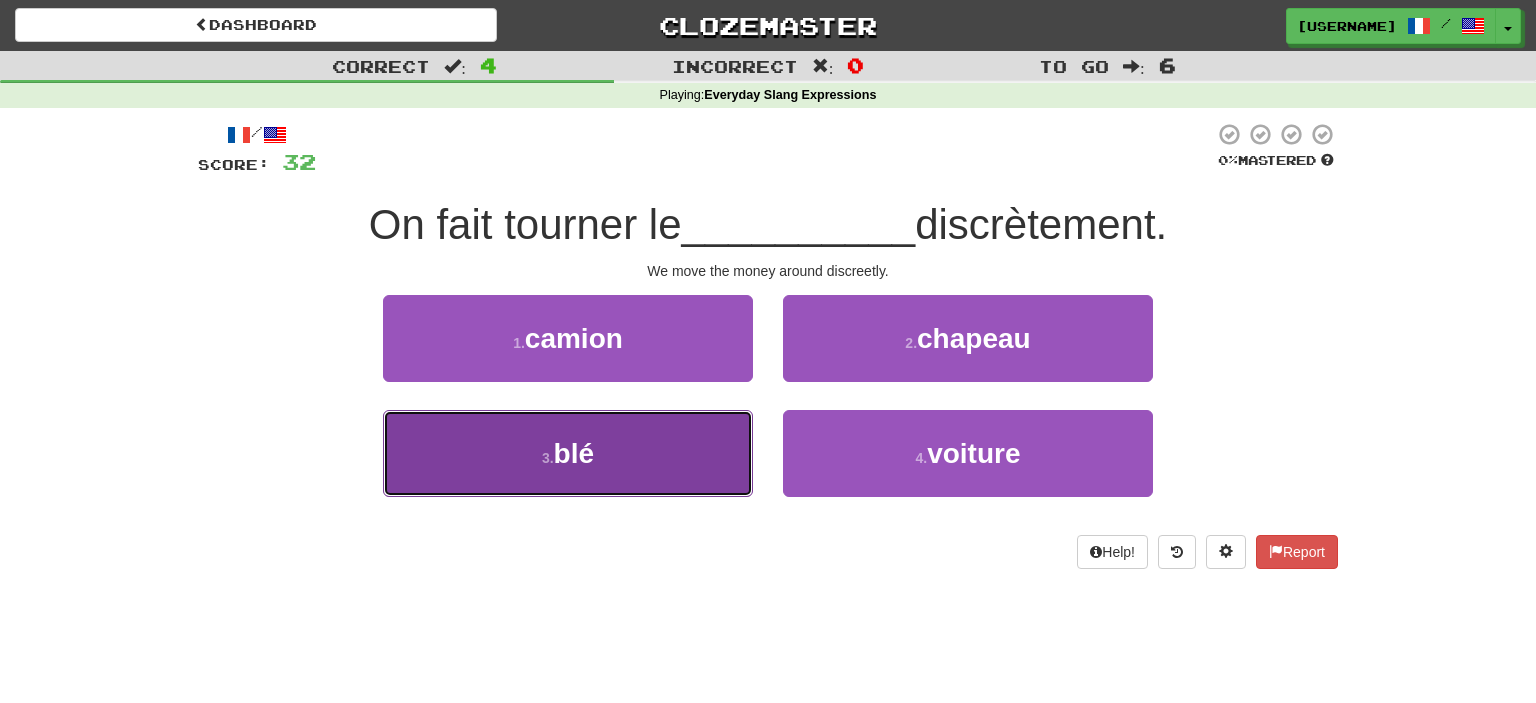 click on "3 .  blé" at bounding box center [568, 453] 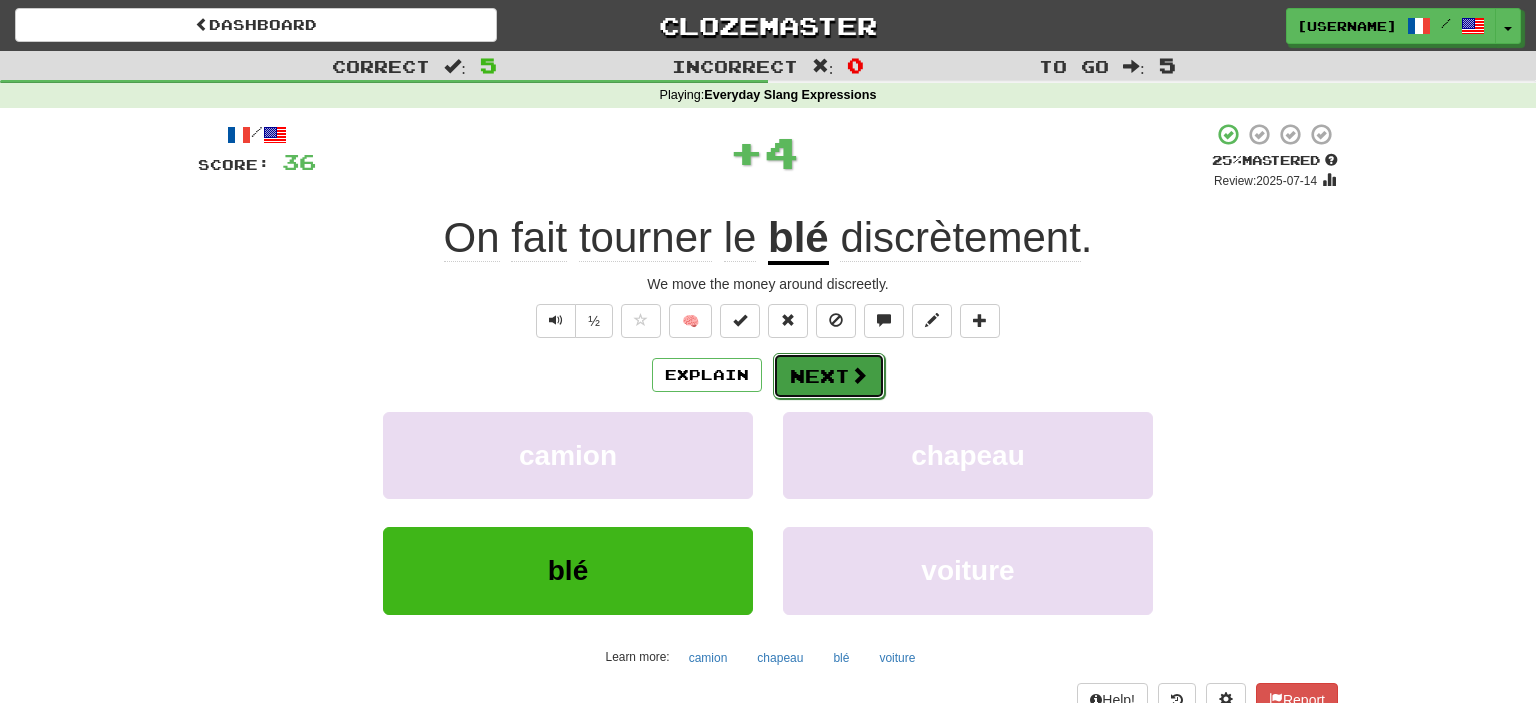click on "Next" at bounding box center (829, 376) 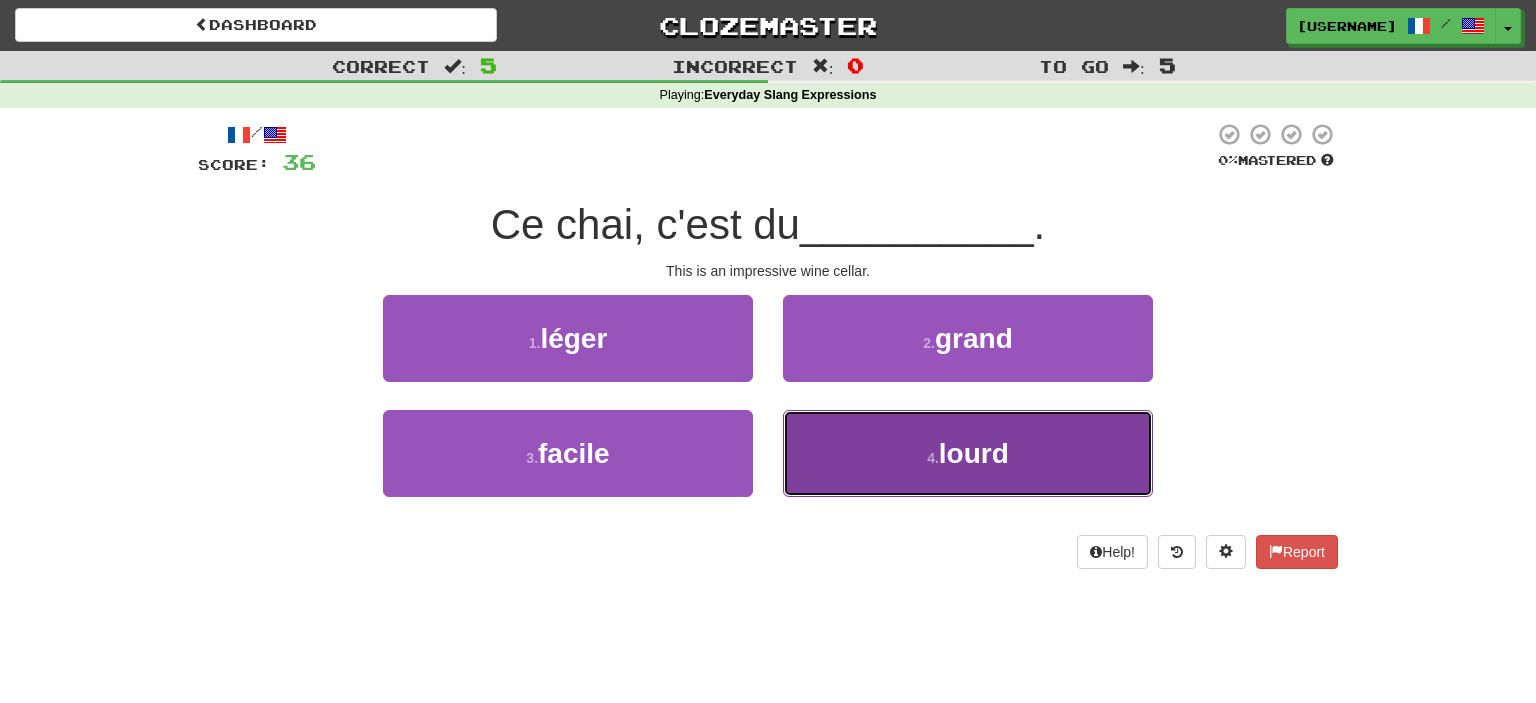 click on "4 .  lourd" at bounding box center (968, 453) 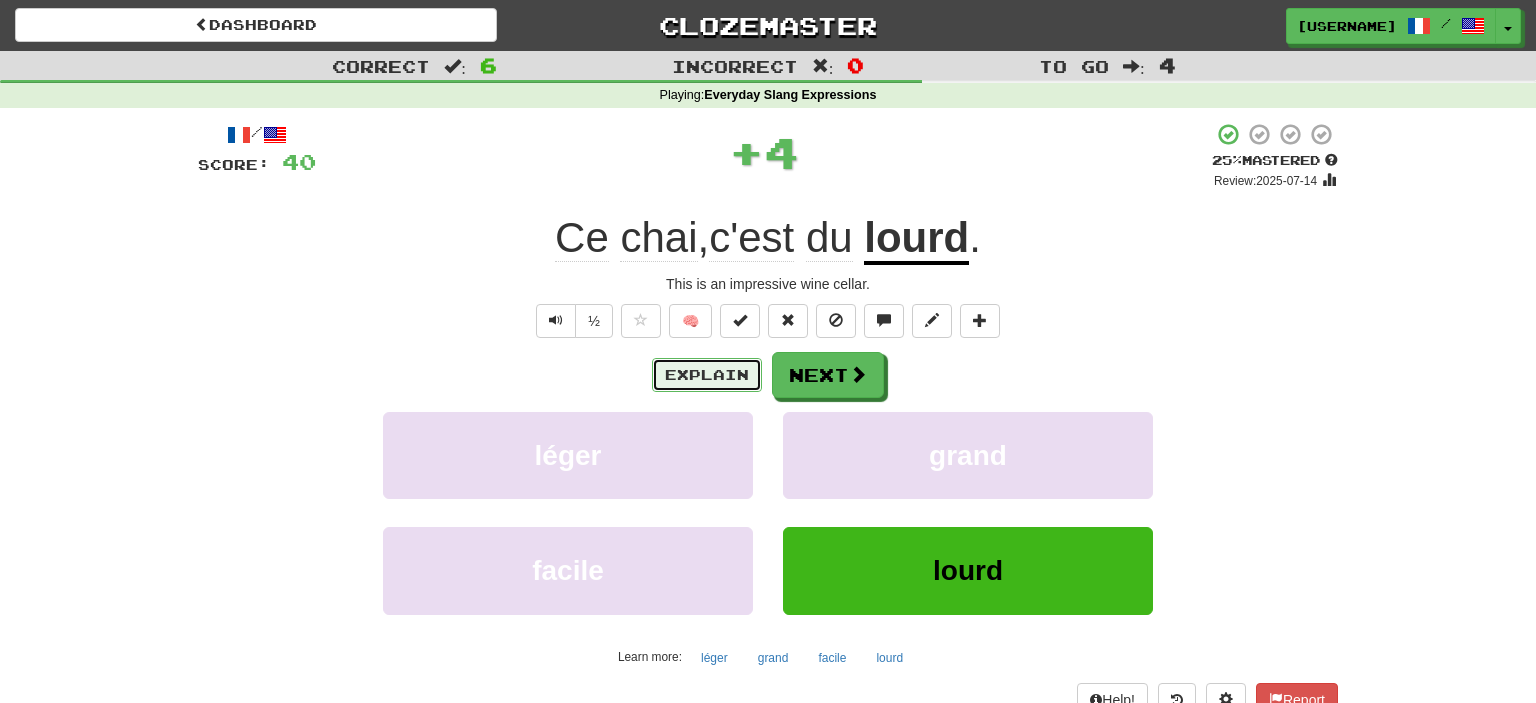 click on "Explain" at bounding box center (707, 375) 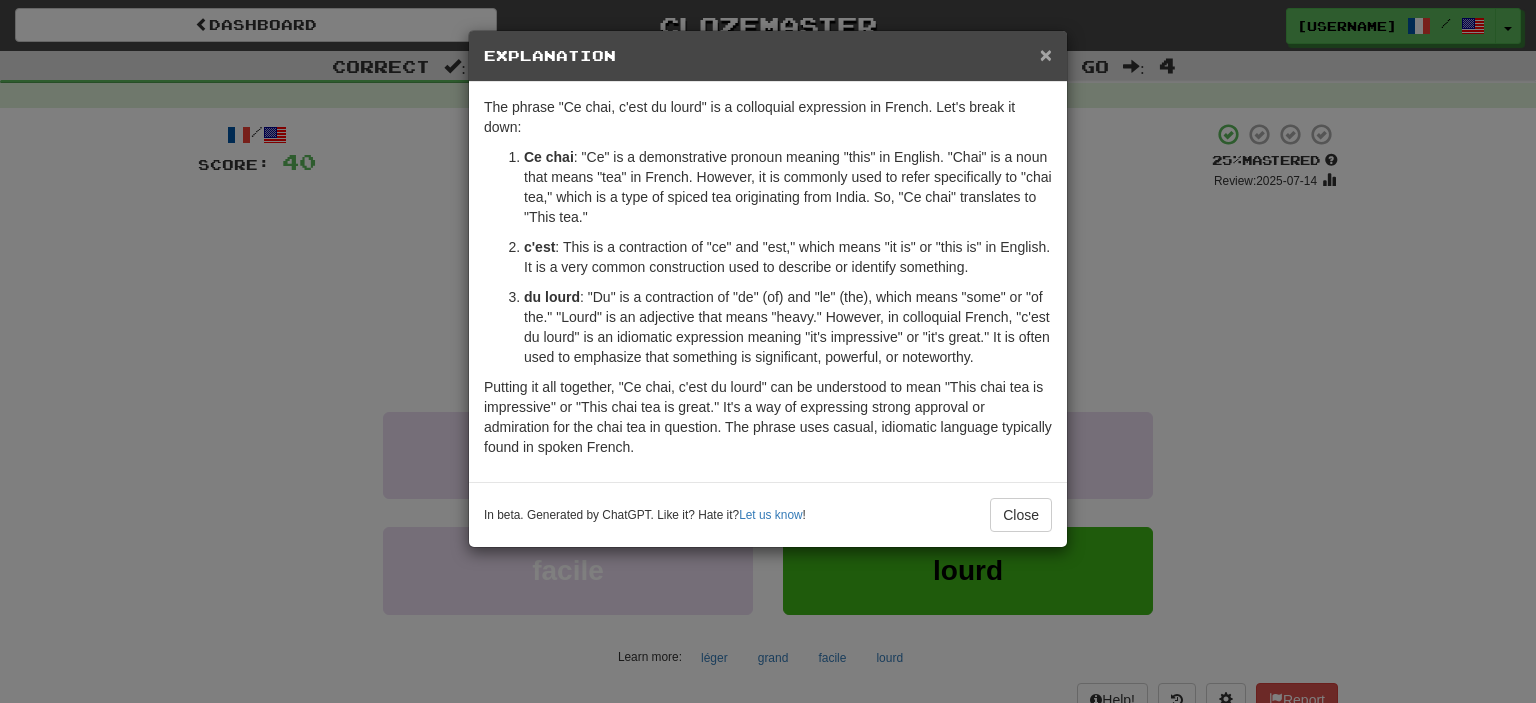 click on "×" at bounding box center (1046, 54) 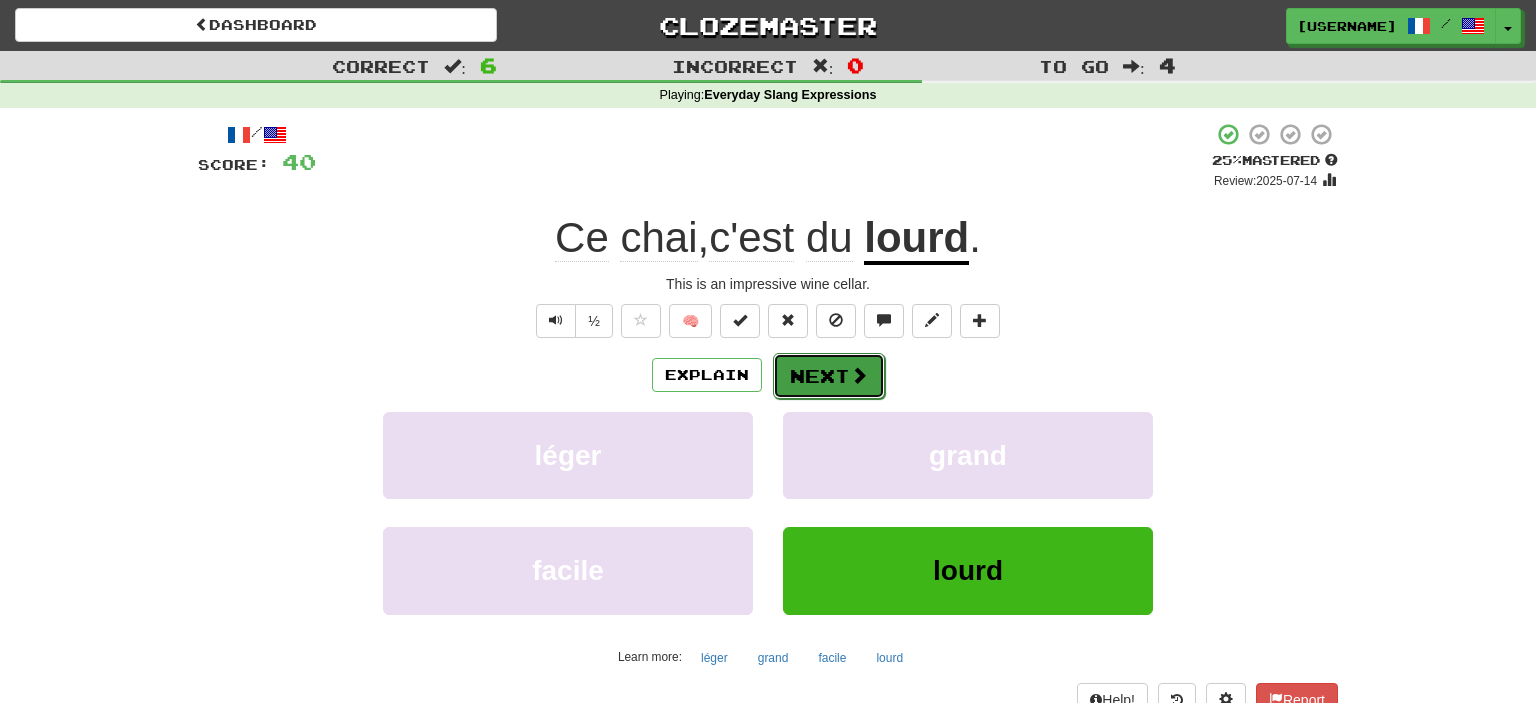 click on "Next" at bounding box center [829, 376] 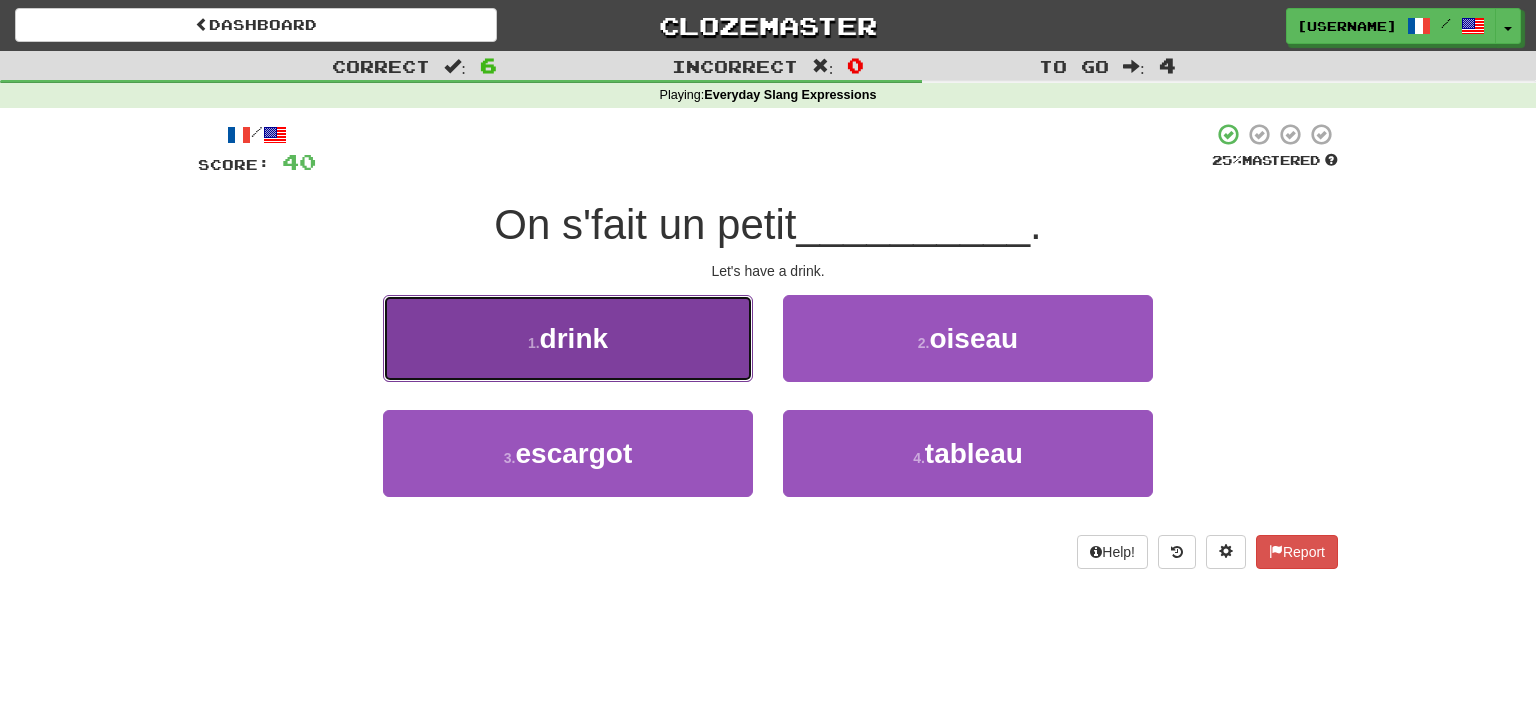 click on "1 .  drink" at bounding box center [568, 338] 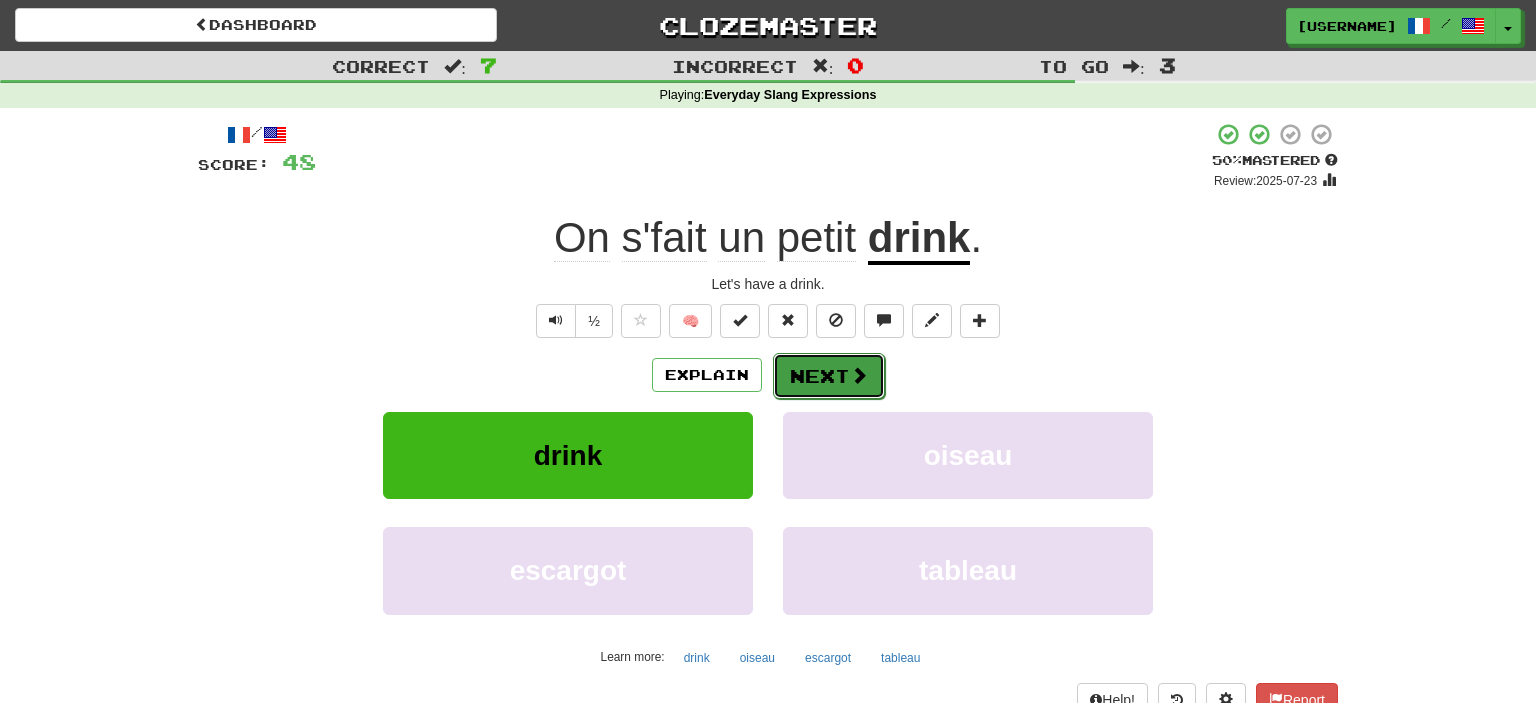 click on "Next" at bounding box center (829, 376) 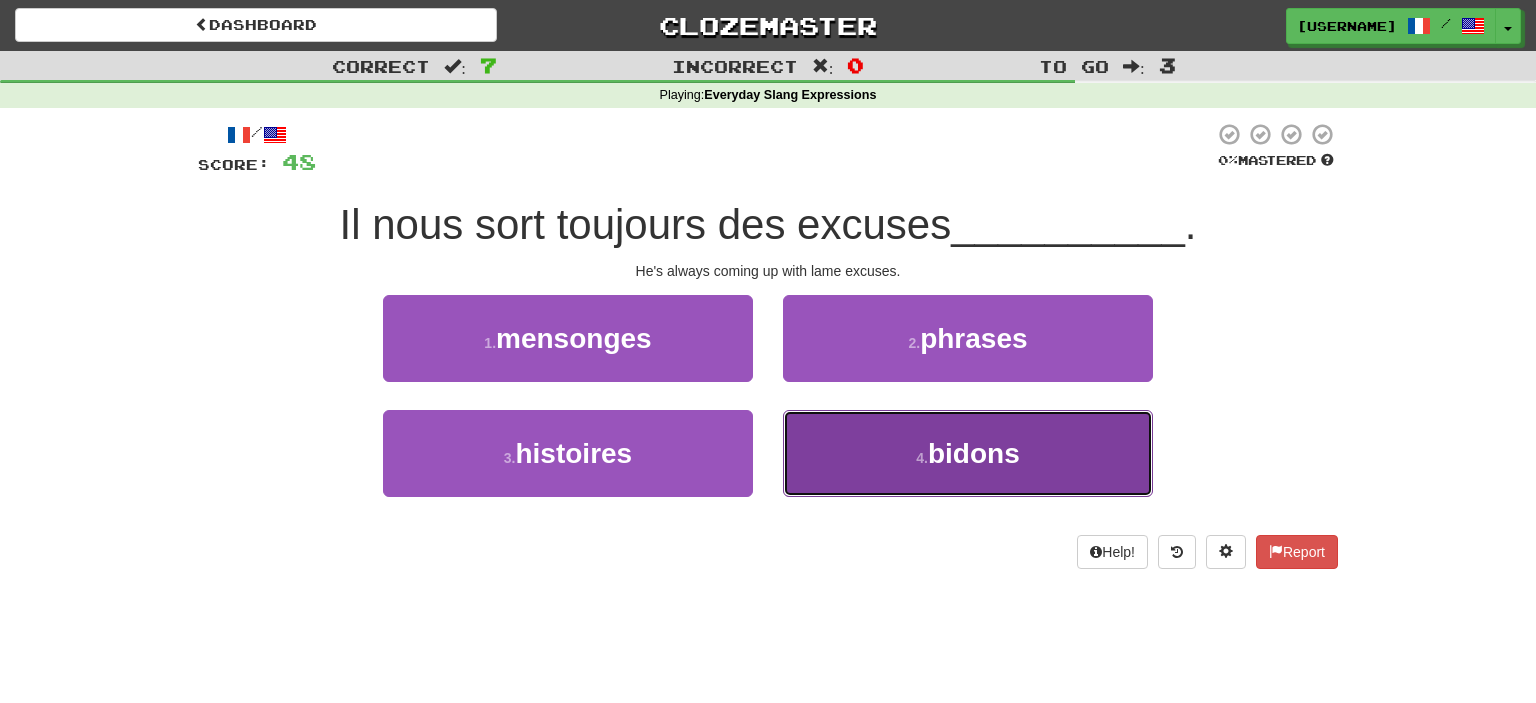 click on "4 .  bidons" at bounding box center [968, 453] 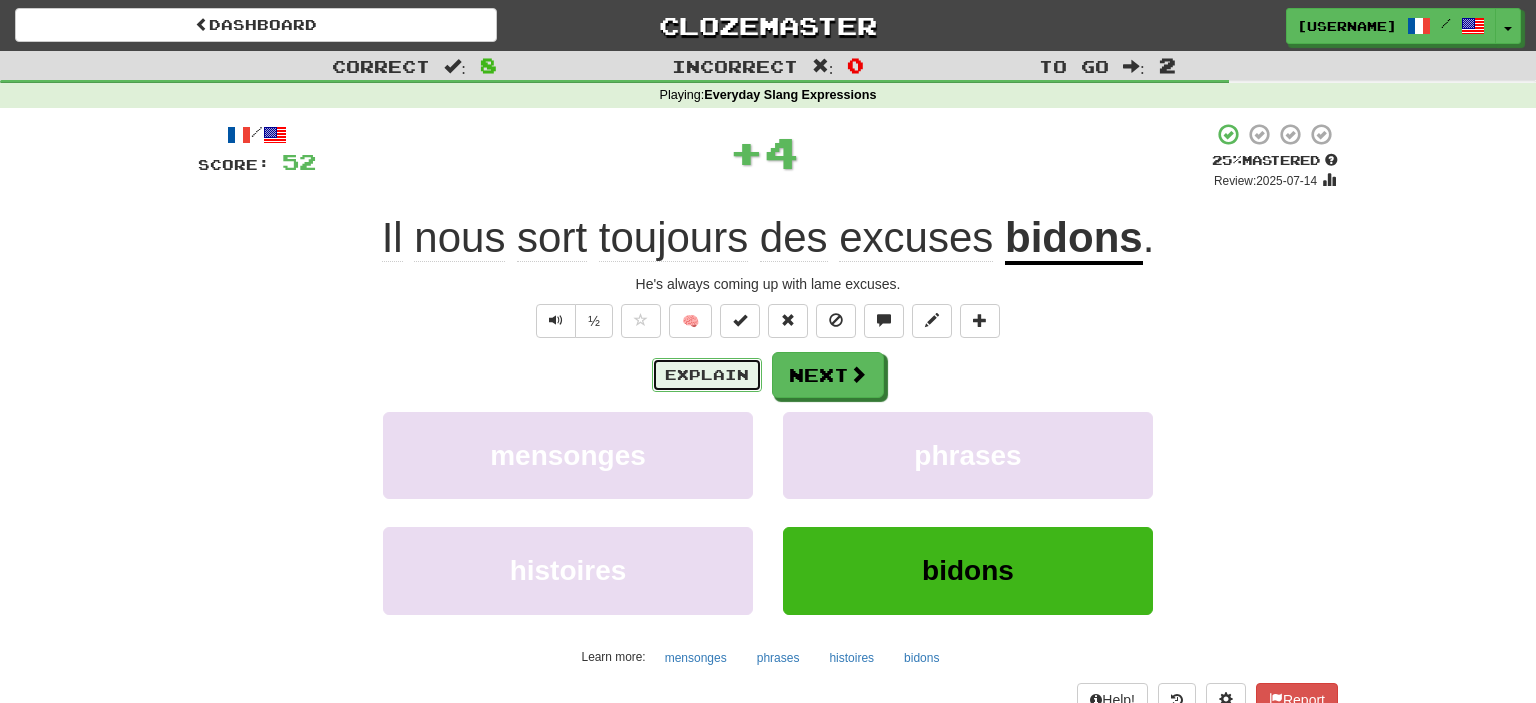 click on "Explain" at bounding box center (707, 375) 